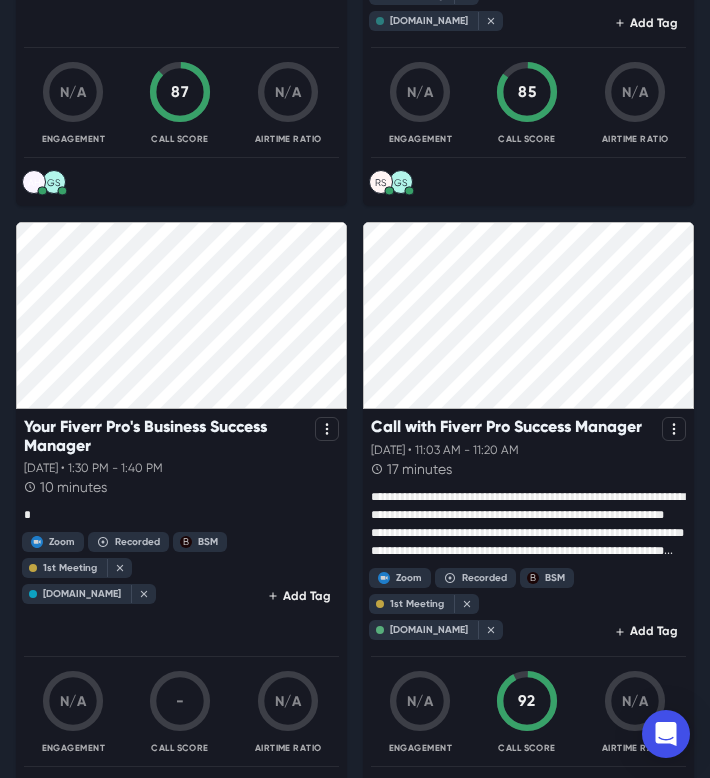 scroll, scrollTop: 1210, scrollLeft: 0, axis: vertical 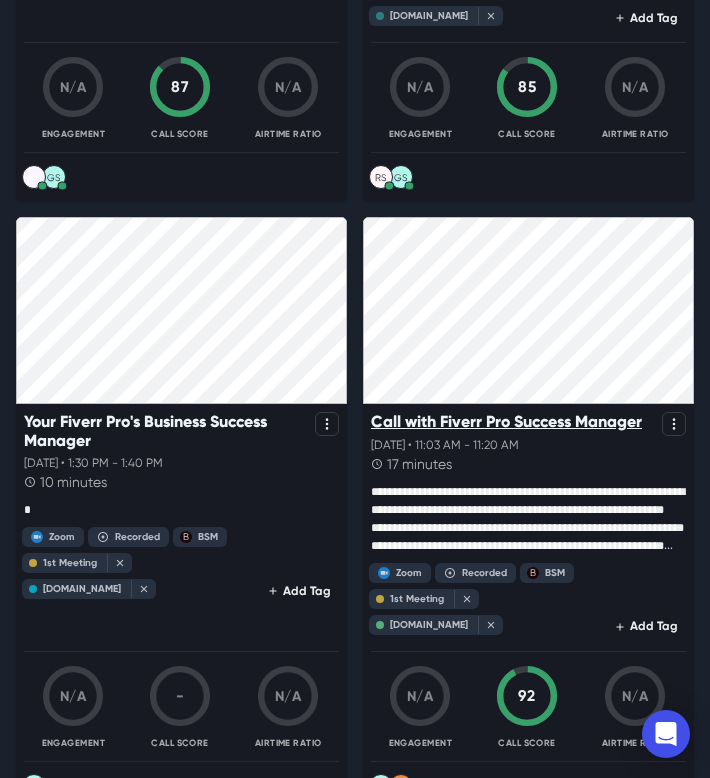 click on "Call with Fiverr Pro Success Manager" at bounding box center (506, 421) 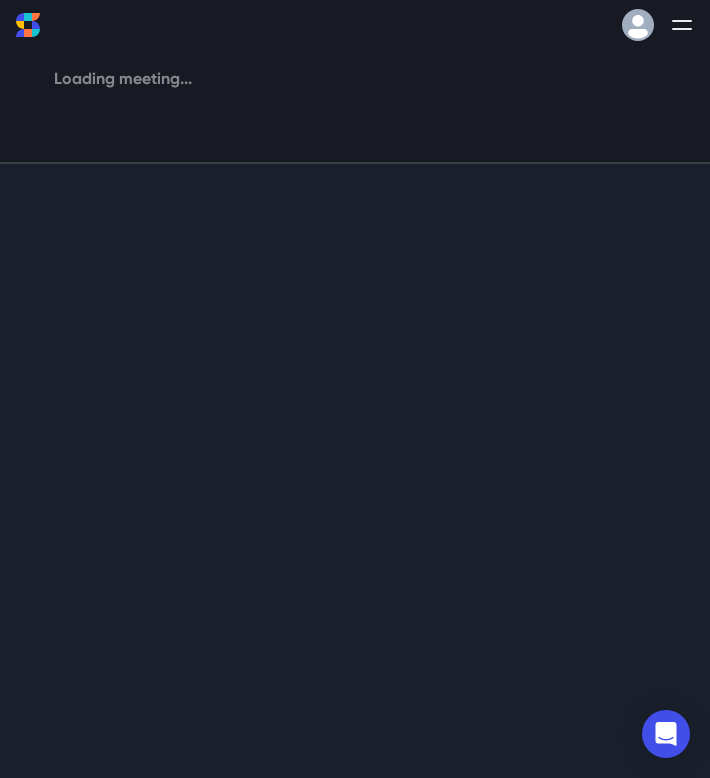 scroll, scrollTop: 8, scrollLeft: 0, axis: vertical 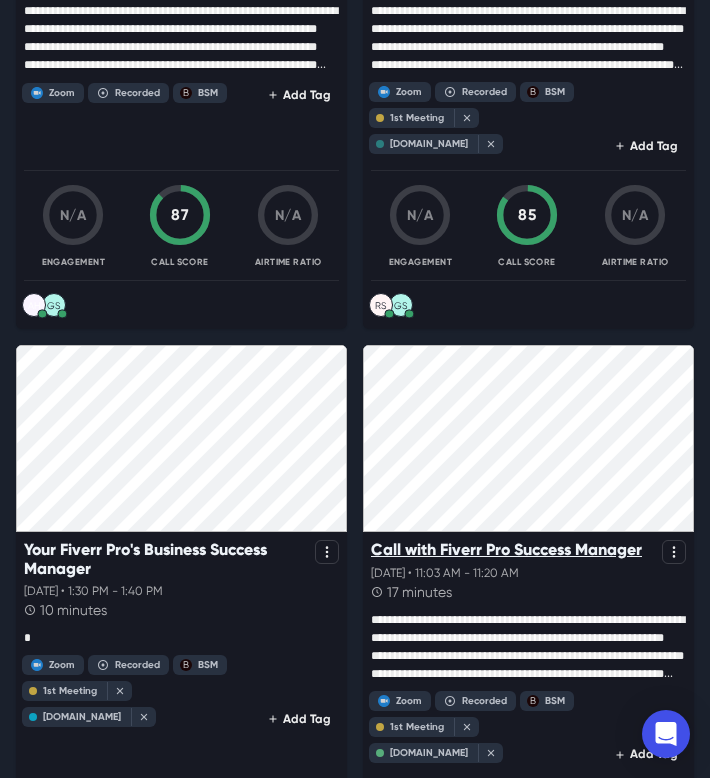 click on "Call with Fiverr Pro Success Manager" at bounding box center (506, 549) 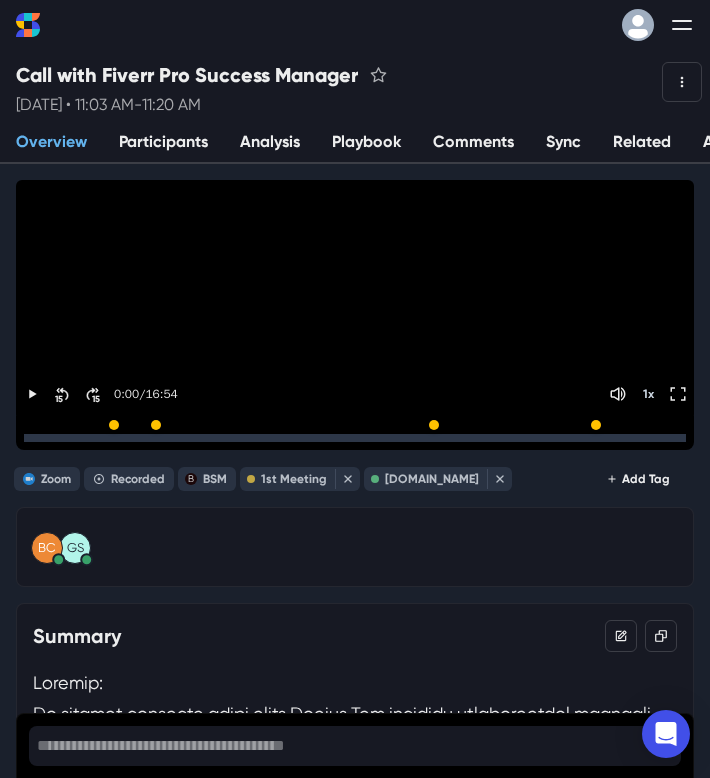 click on "Sync" at bounding box center [563, 143] 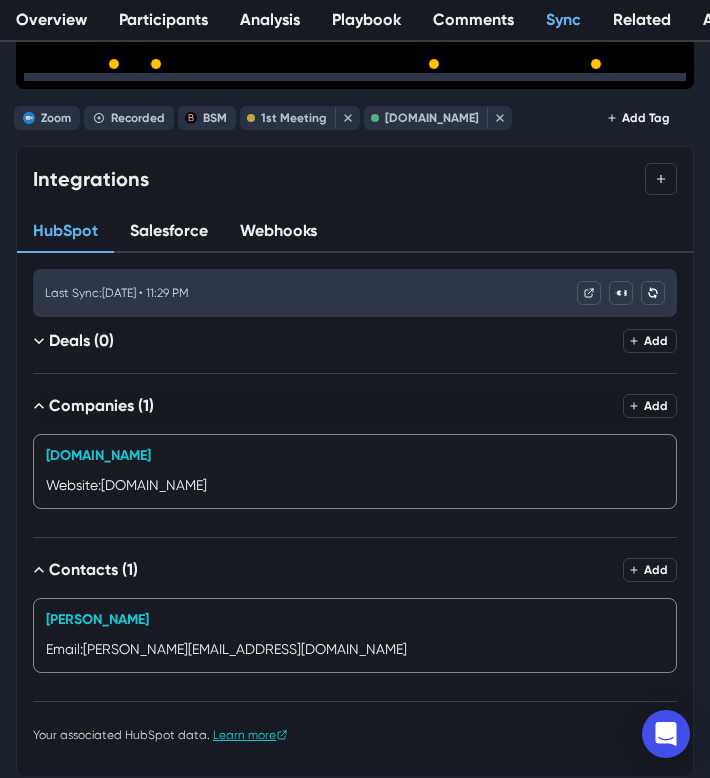 scroll, scrollTop: 440, scrollLeft: 0, axis: vertical 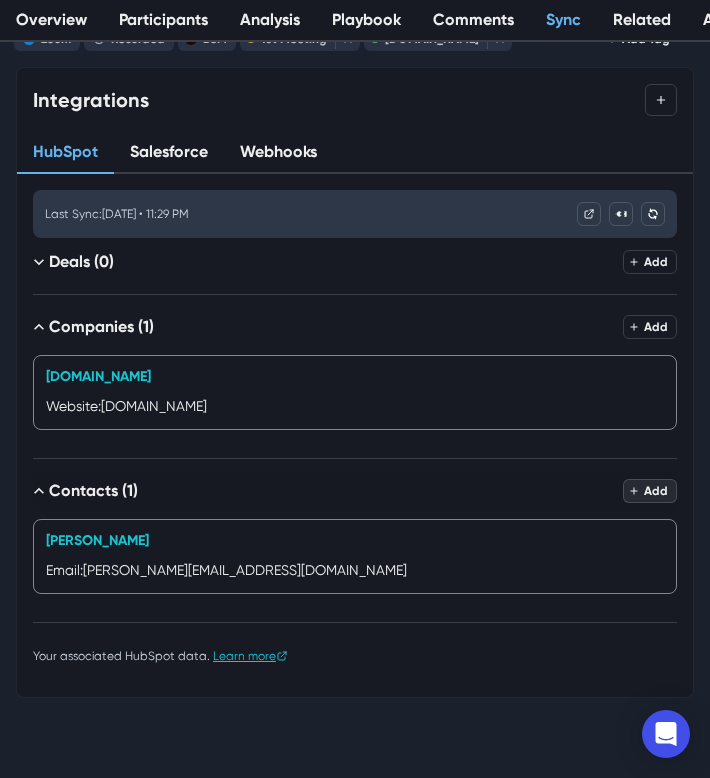 click on "Add" at bounding box center (650, 491) 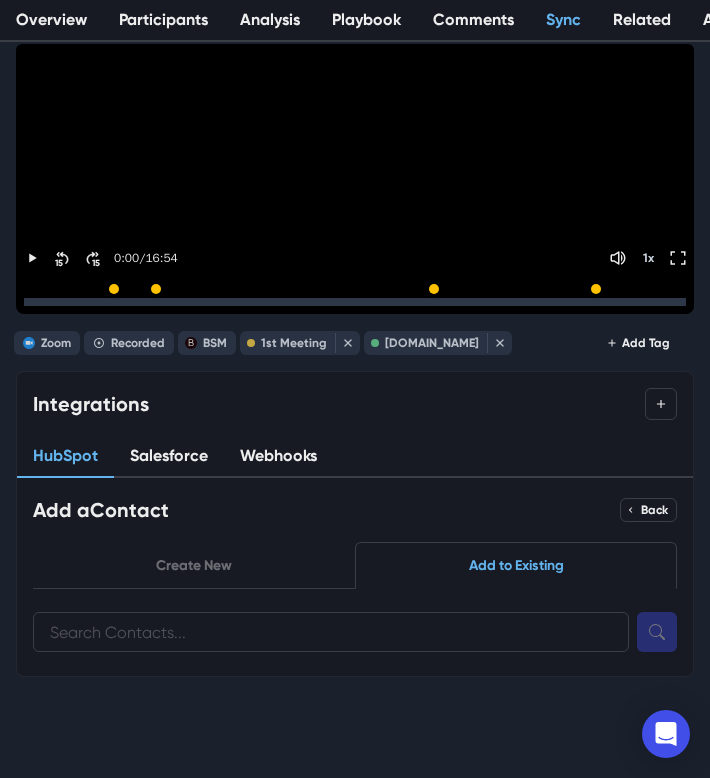 scroll, scrollTop: 136, scrollLeft: 0, axis: vertical 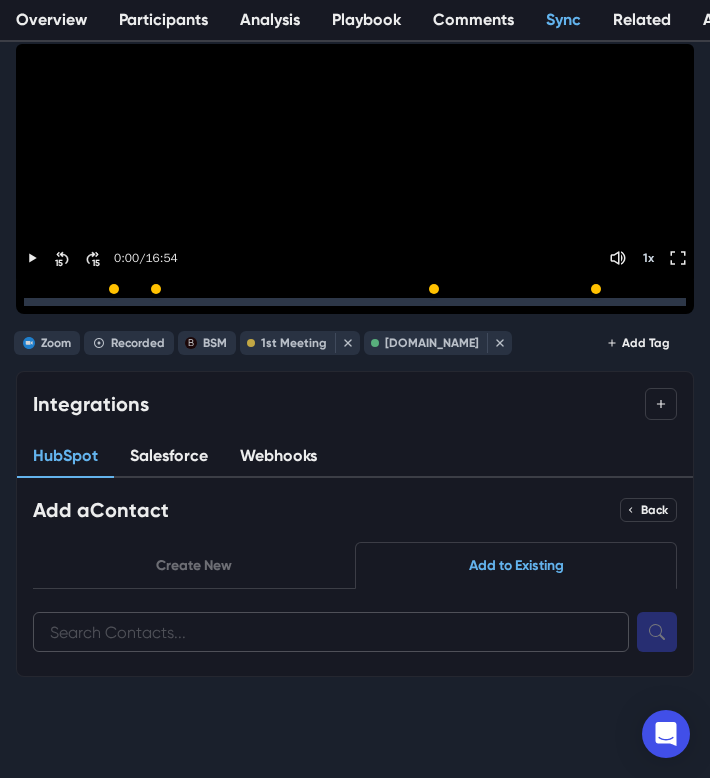 paste on "brucecamerontech@gmail.com" 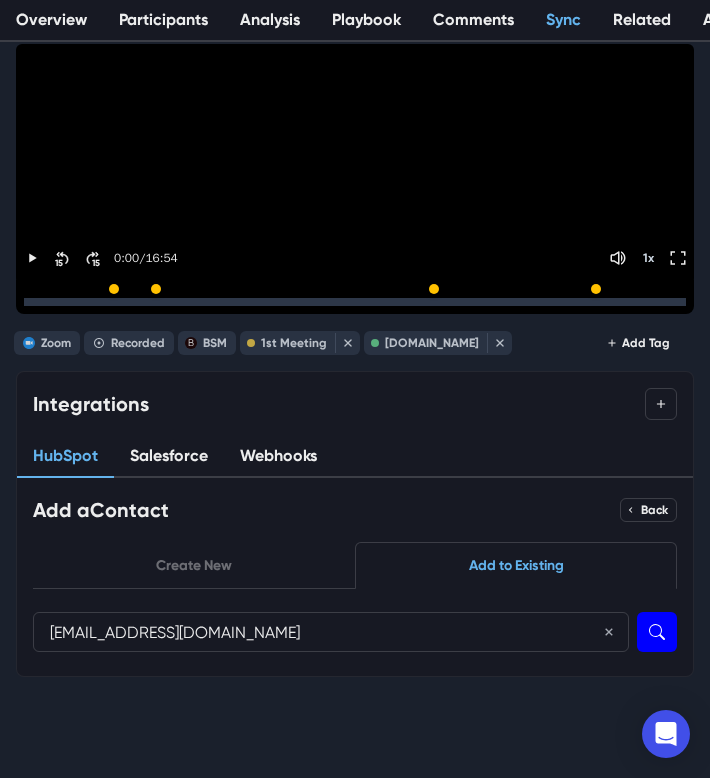 type on "brucecamerontech@gmail.com" 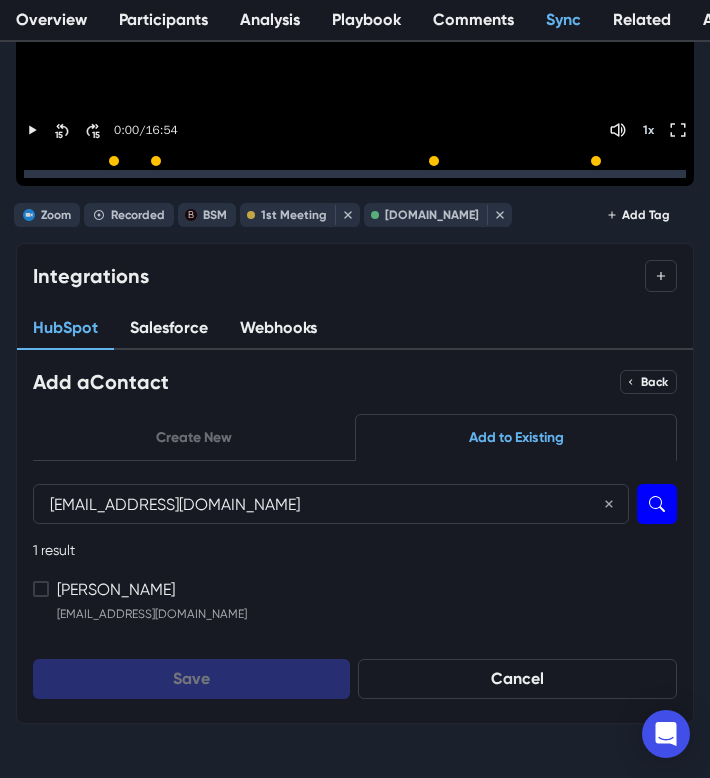 scroll, scrollTop: 290, scrollLeft: 0, axis: vertical 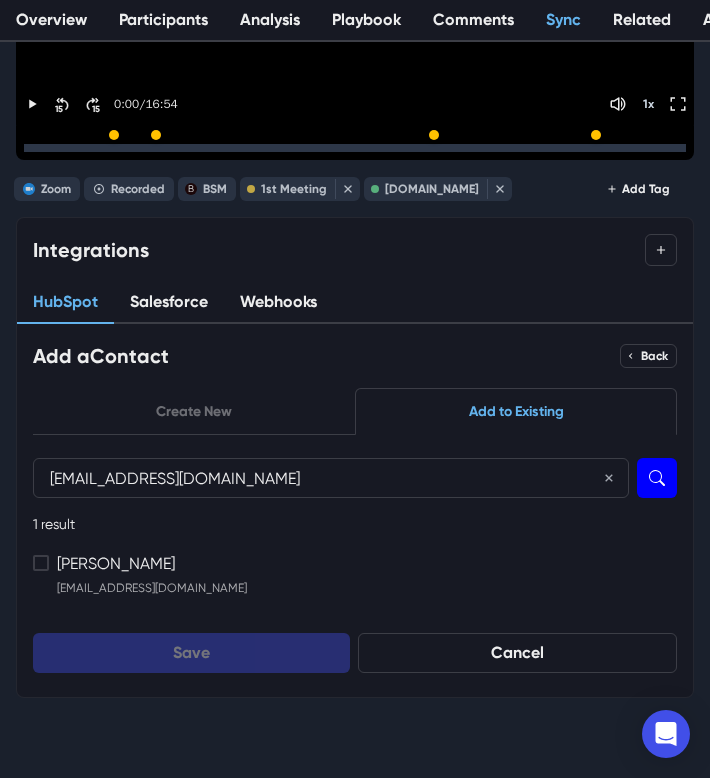click at bounding box center [41, 563] 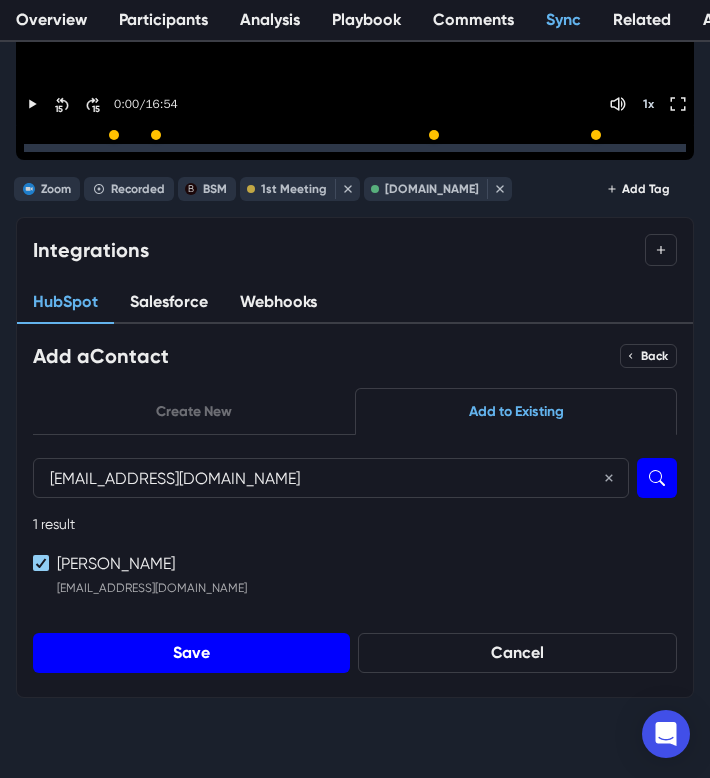click on "Save" at bounding box center [191, 653] 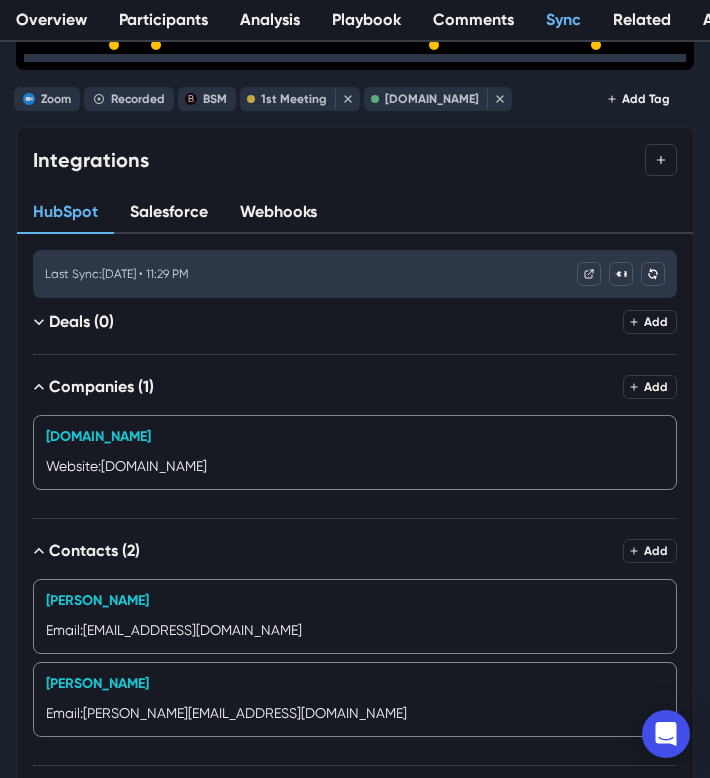scroll, scrollTop: 0, scrollLeft: 0, axis: both 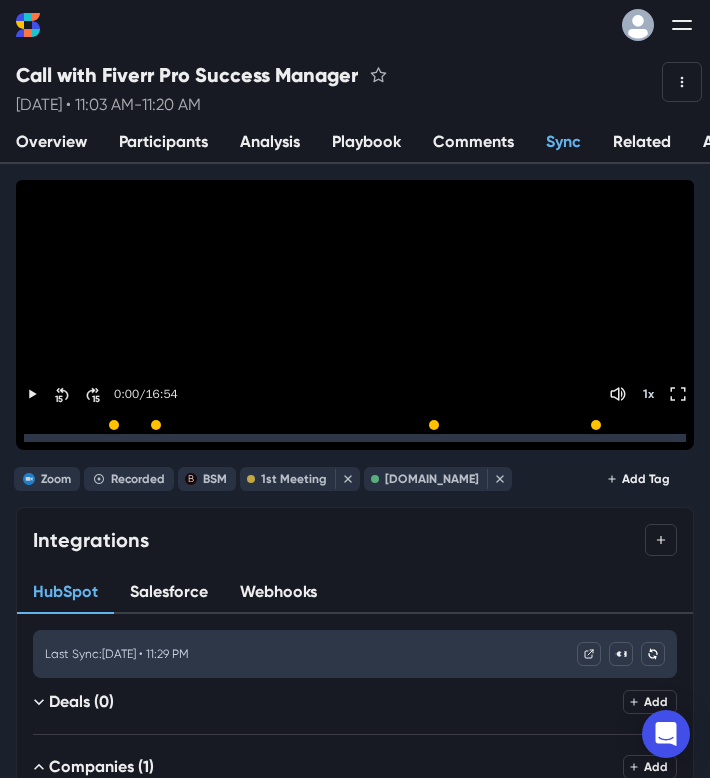 click at bounding box center (686, 25) 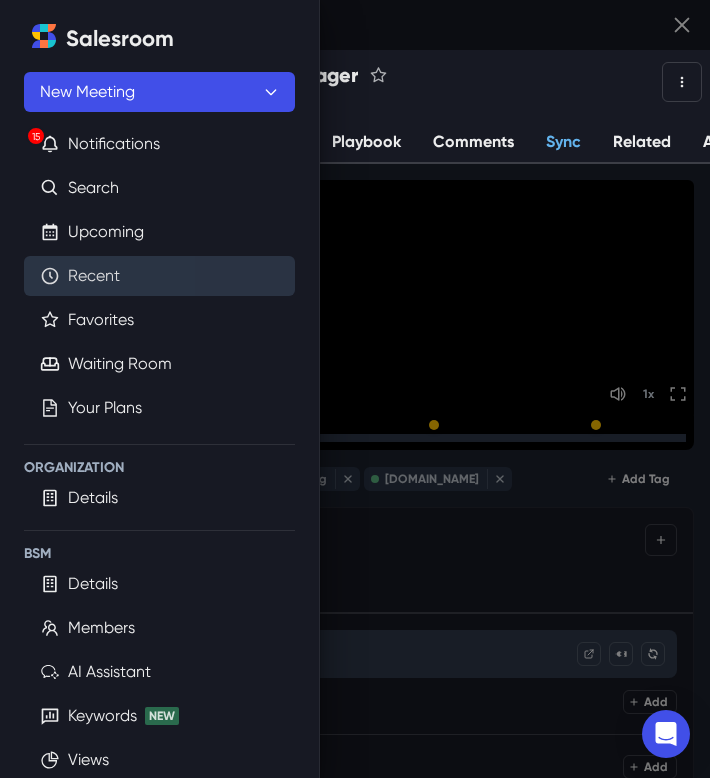 click on "Recent" at bounding box center [94, 276] 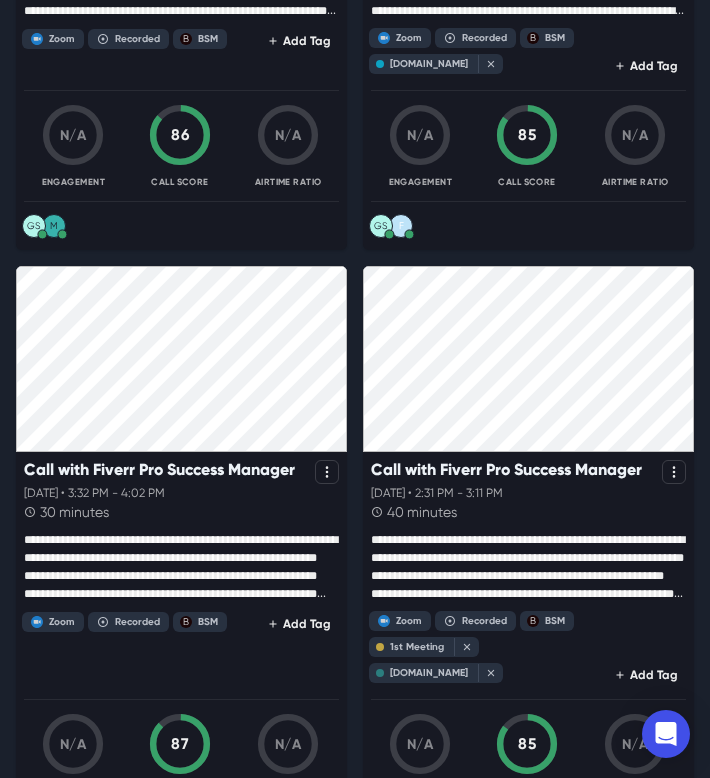scroll, scrollTop: 554, scrollLeft: 0, axis: vertical 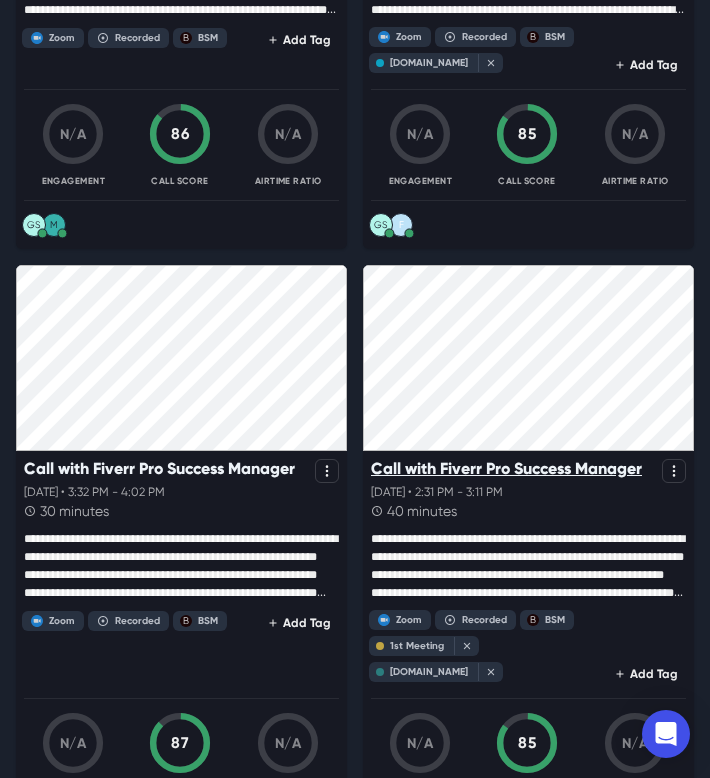 click on "Call with Fiverr Pro Success Manager" at bounding box center [506, 468] 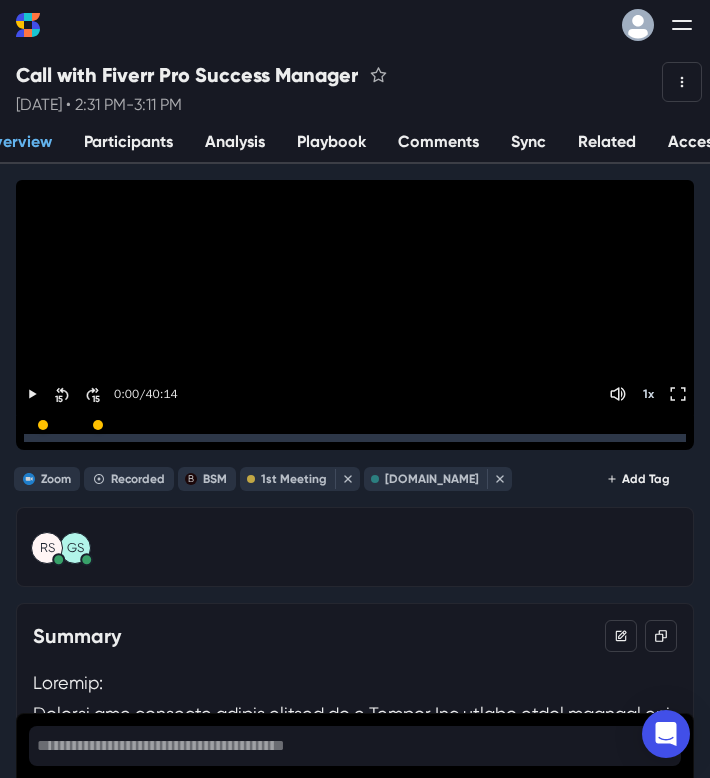 scroll, scrollTop: 0, scrollLeft: 231, axis: horizontal 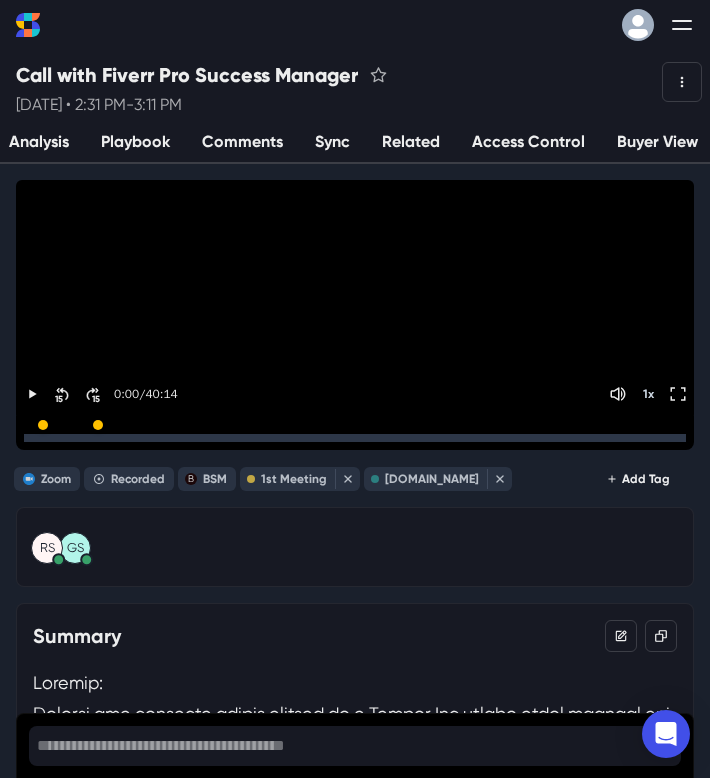 click on "Sync" at bounding box center [332, 143] 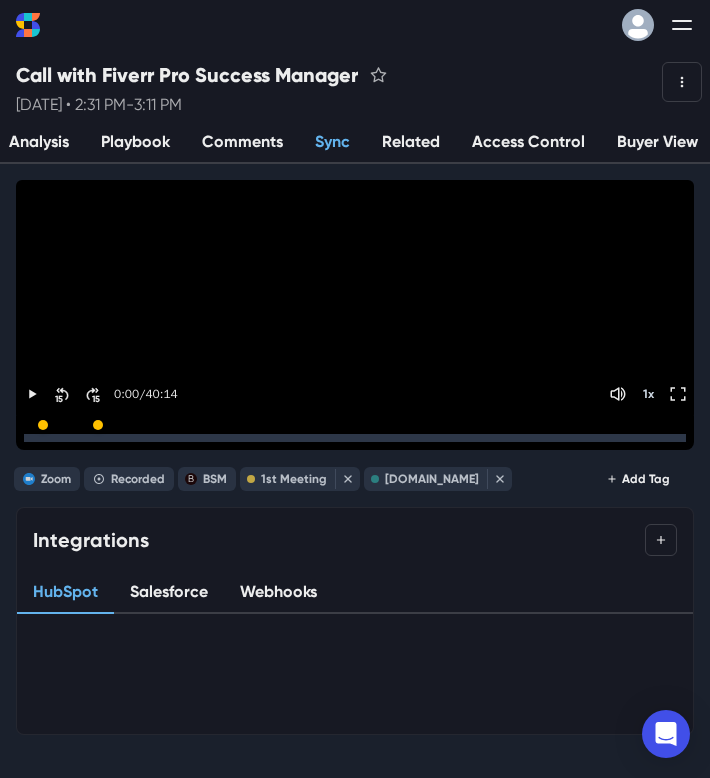 scroll, scrollTop: 2, scrollLeft: 0, axis: vertical 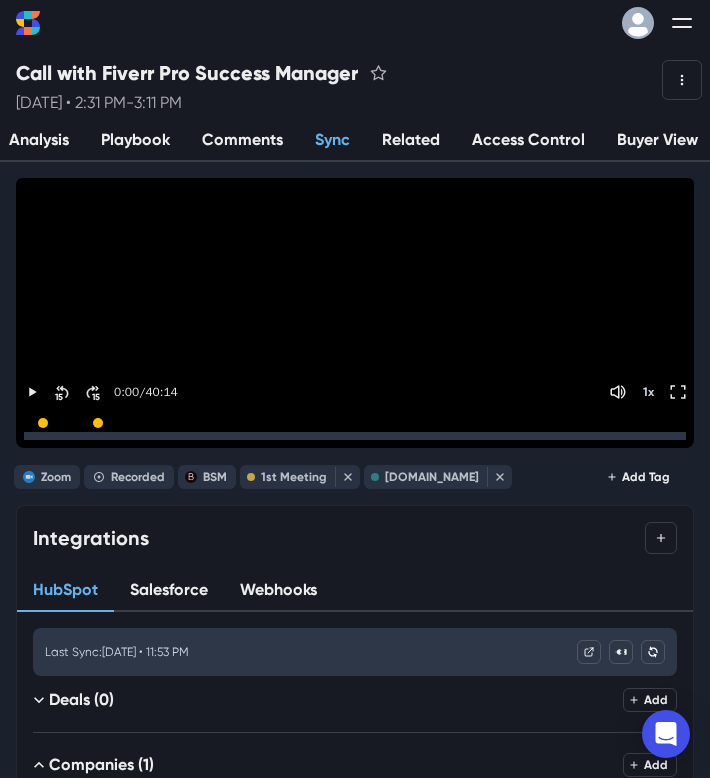 click on "Salesforce" at bounding box center (169, 591) 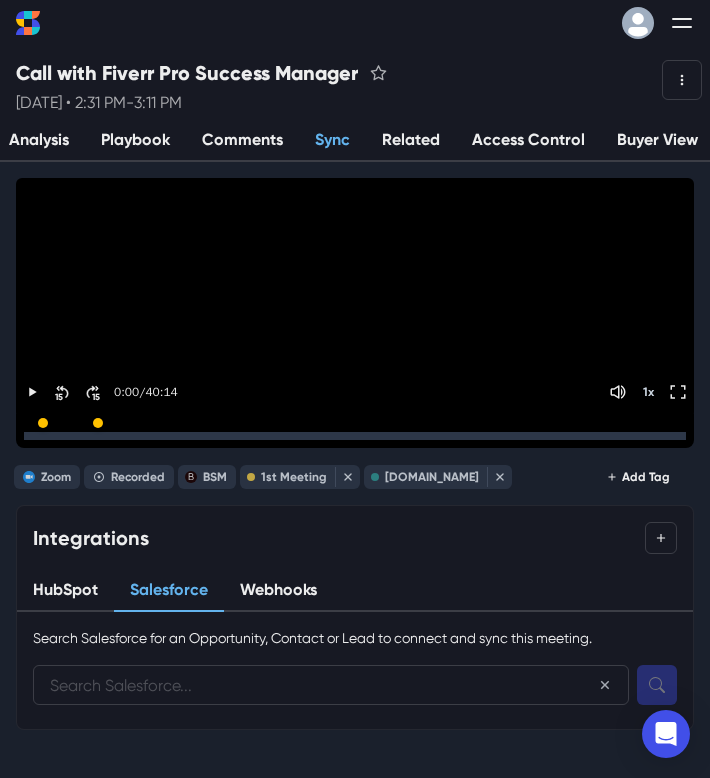 scroll, scrollTop: 136, scrollLeft: 0, axis: vertical 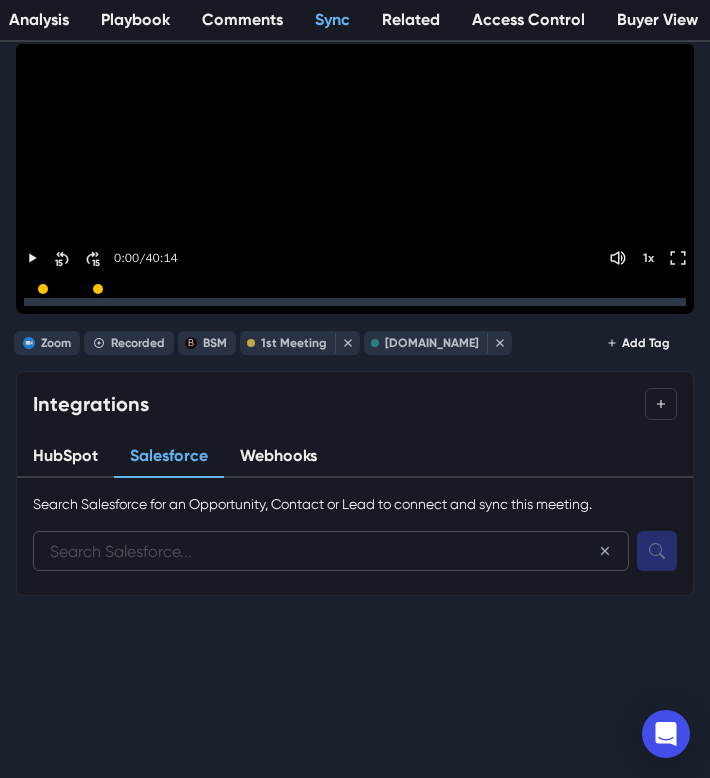 click at bounding box center (331, 551) 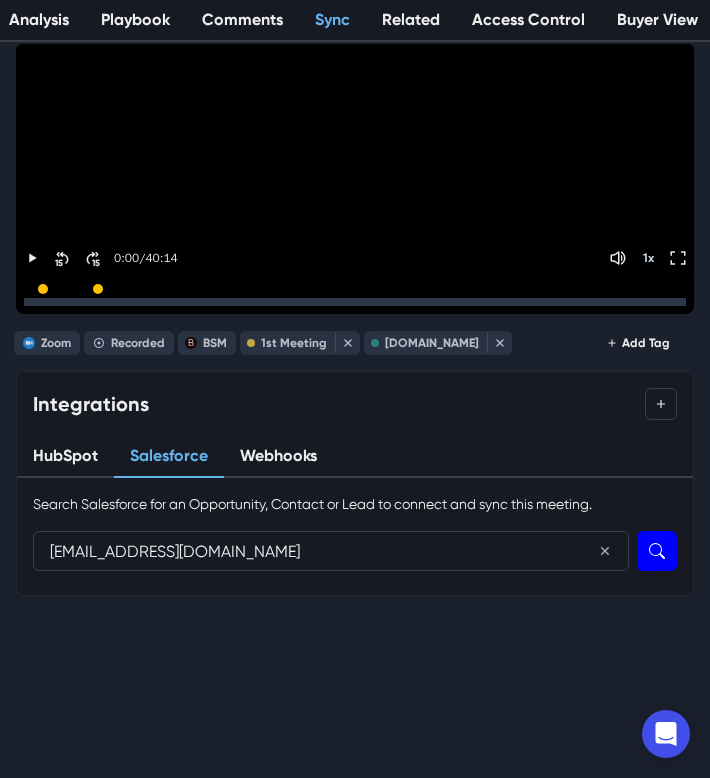 type on "vanstratten@thestiltednest.com" 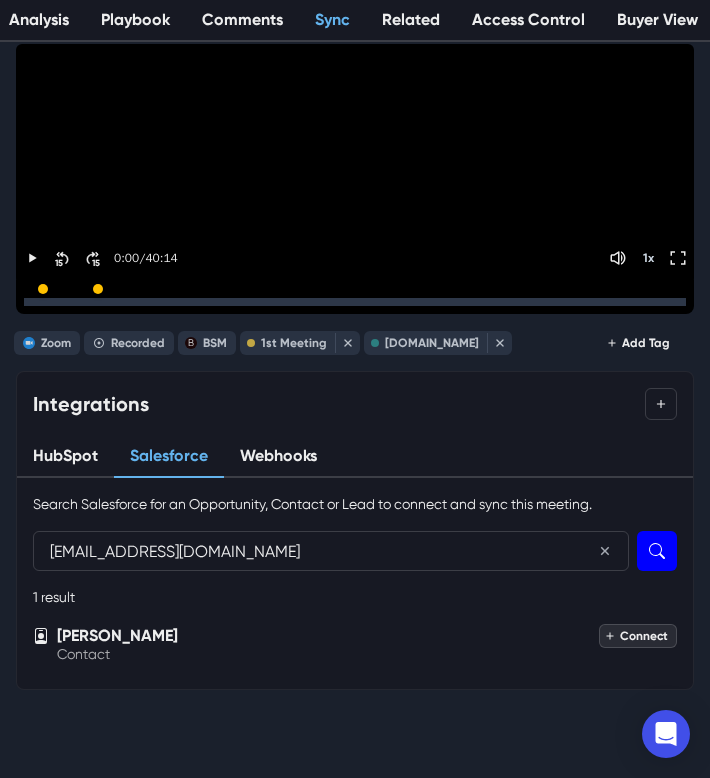 click on "Connect" at bounding box center (638, 636) 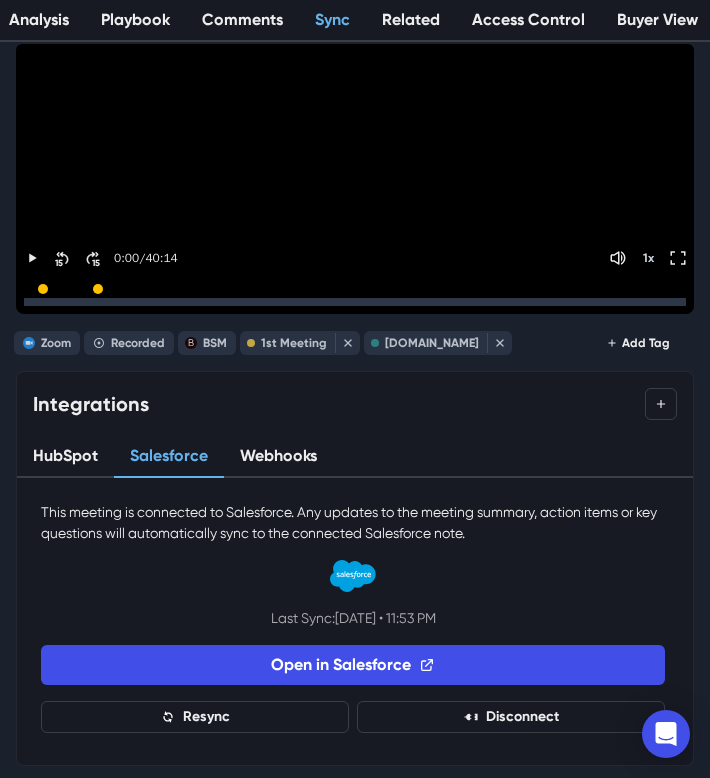 scroll, scrollTop: 0, scrollLeft: 0, axis: both 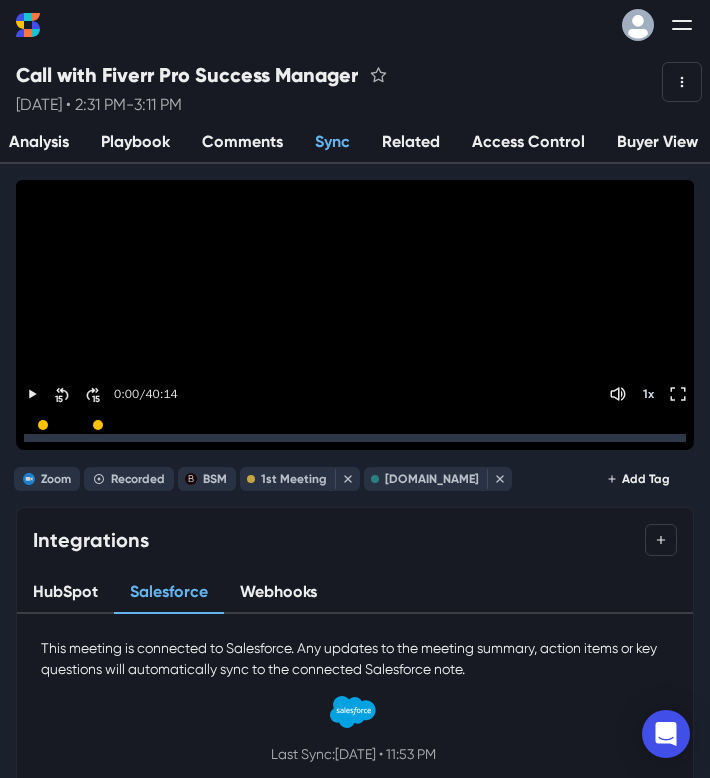 click on "Settings Profile Integrations Meetings Notifications Status Help Logout" at bounding box center [660, 25] 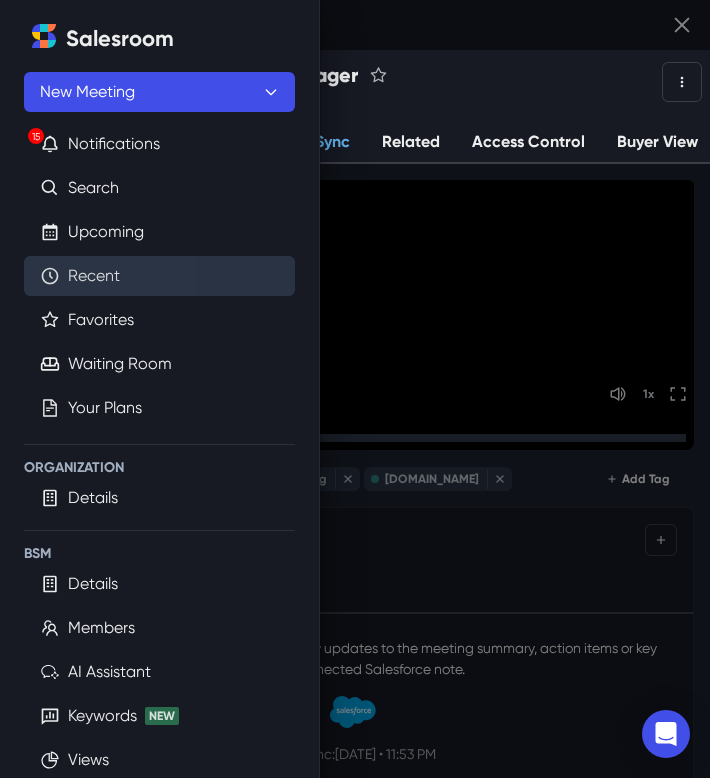 click on "Recent" at bounding box center (94, 276) 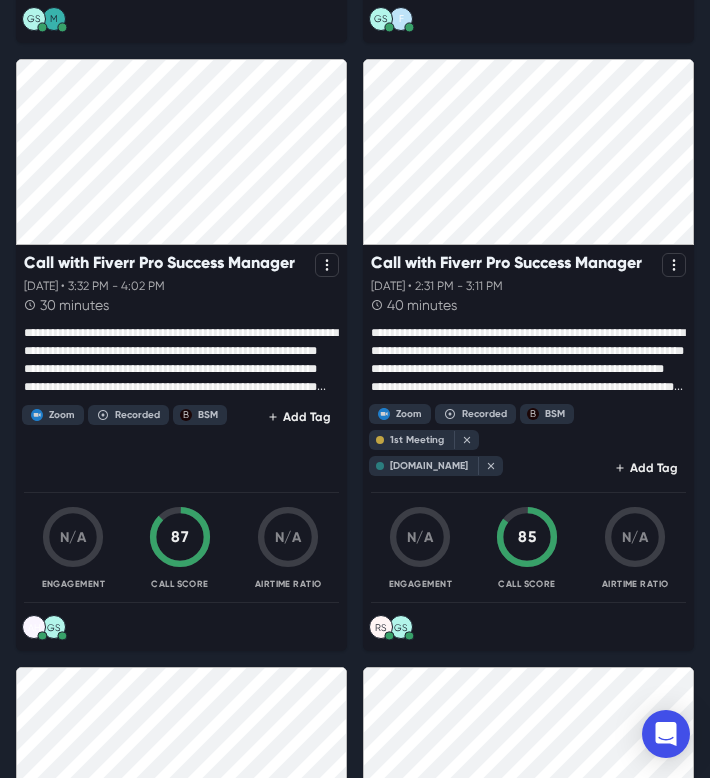 scroll, scrollTop: 1404, scrollLeft: 0, axis: vertical 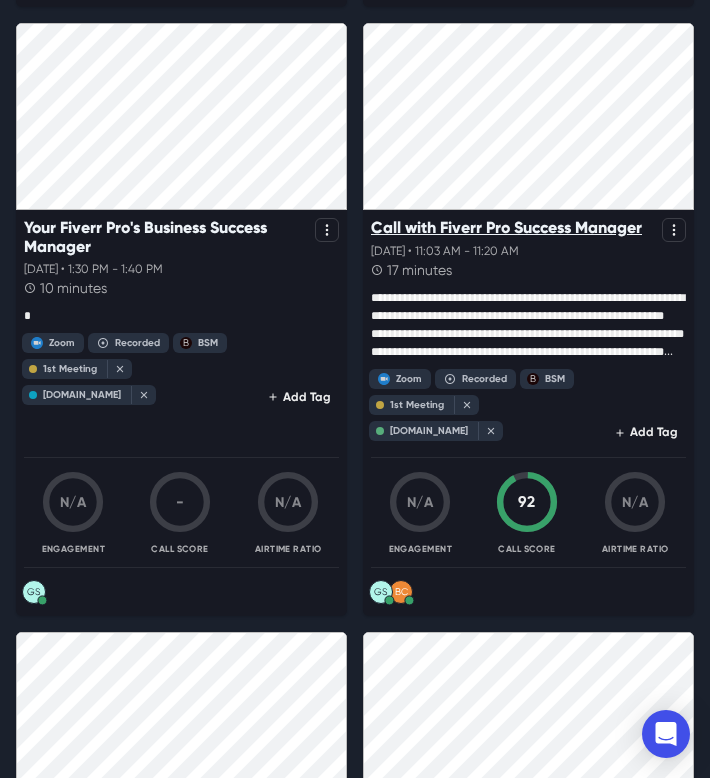click on "Call with Fiverr Pro Success Manager" at bounding box center (506, 227) 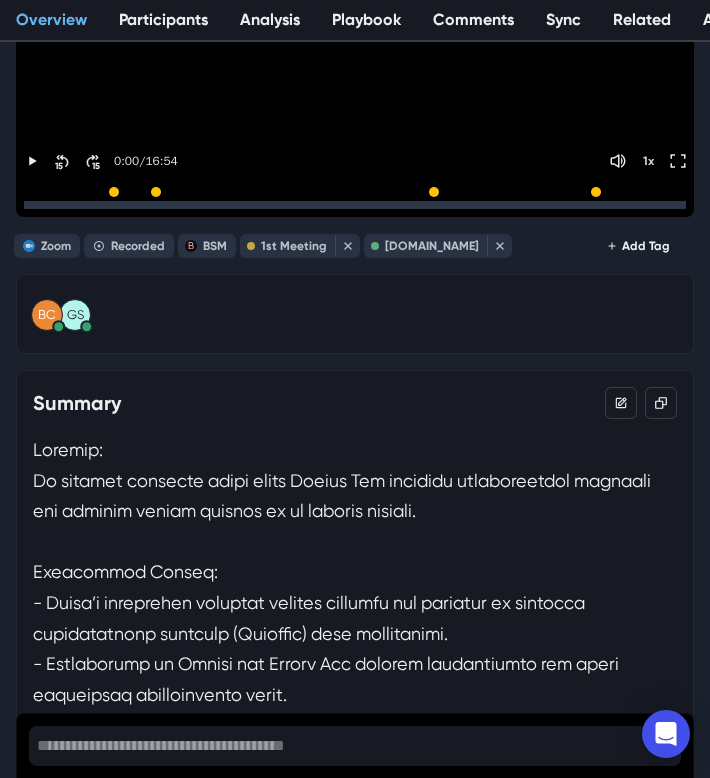 scroll, scrollTop: 0, scrollLeft: 0, axis: both 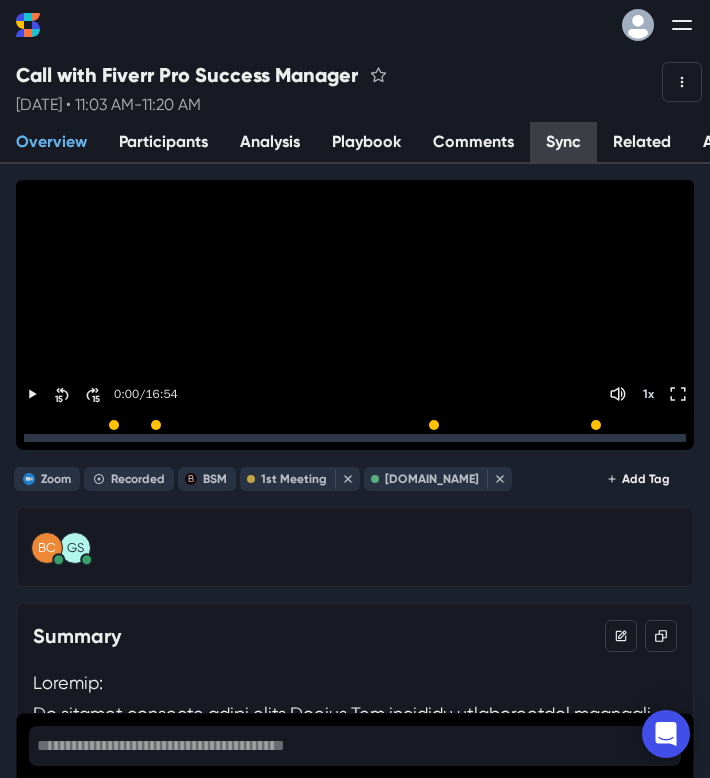 click on "Sync" at bounding box center [563, 143] 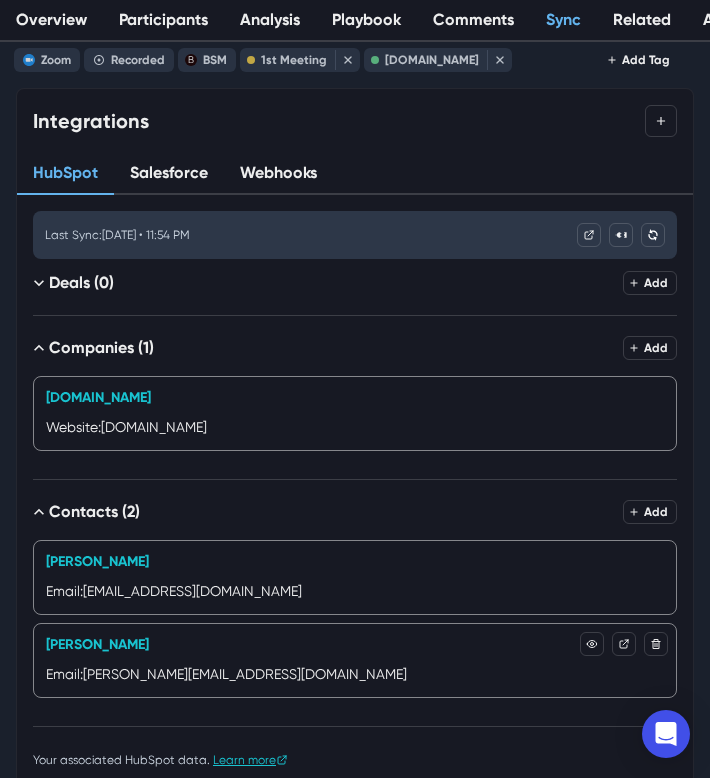 scroll, scrollTop: 418, scrollLeft: 0, axis: vertical 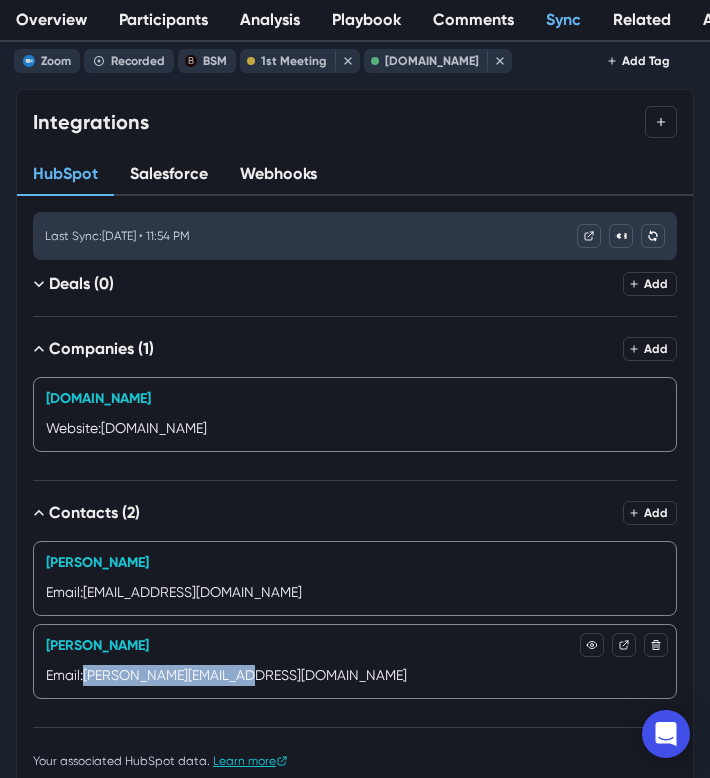 drag, startPoint x: 191, startPoint y: 678, endPoint x: 87, endPoint y: 680, distance: 104.019226 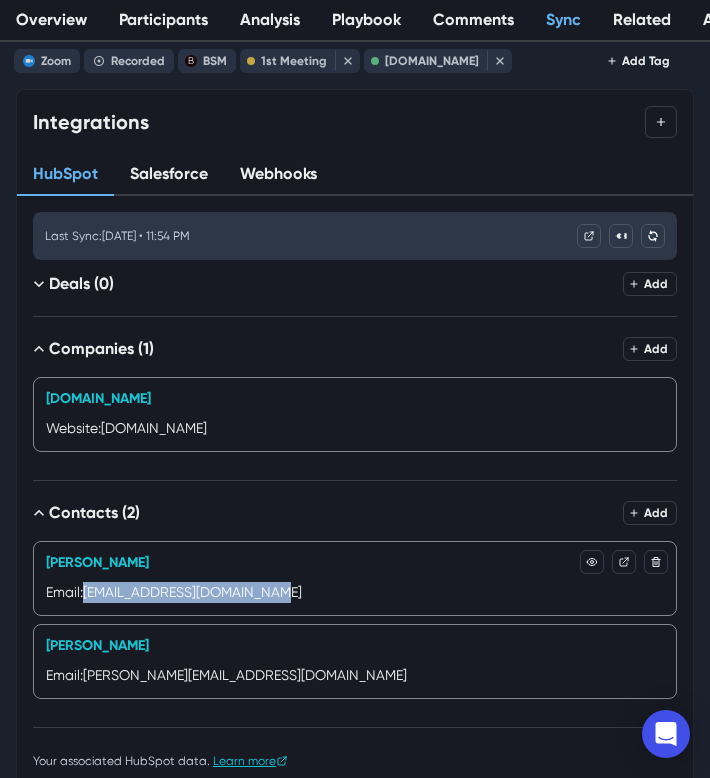 drag, startPoint x: 305, startPoint y: 585, endPoint x: 89, endPoint y: 593, distance: 216.1481 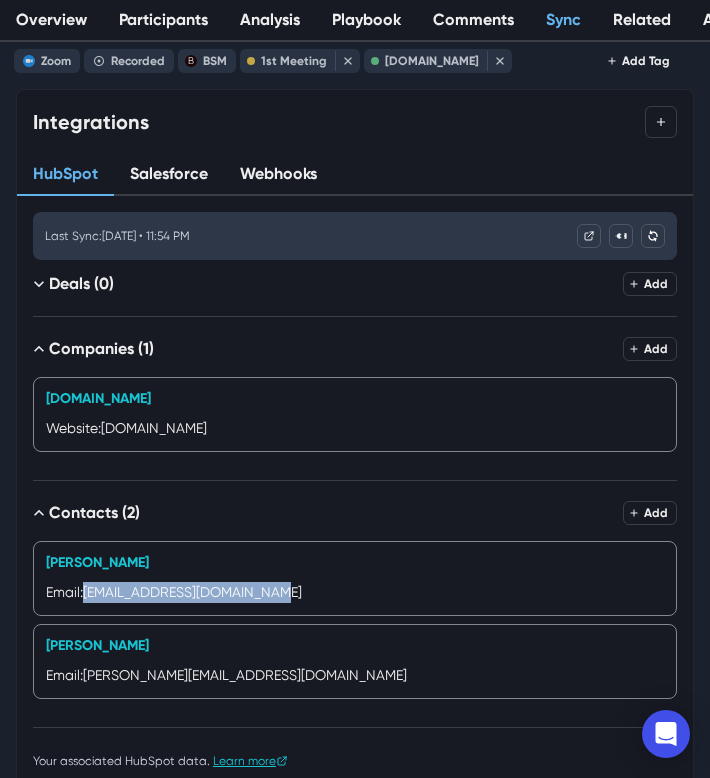 click on "**********" at bounding box center [355, 314] 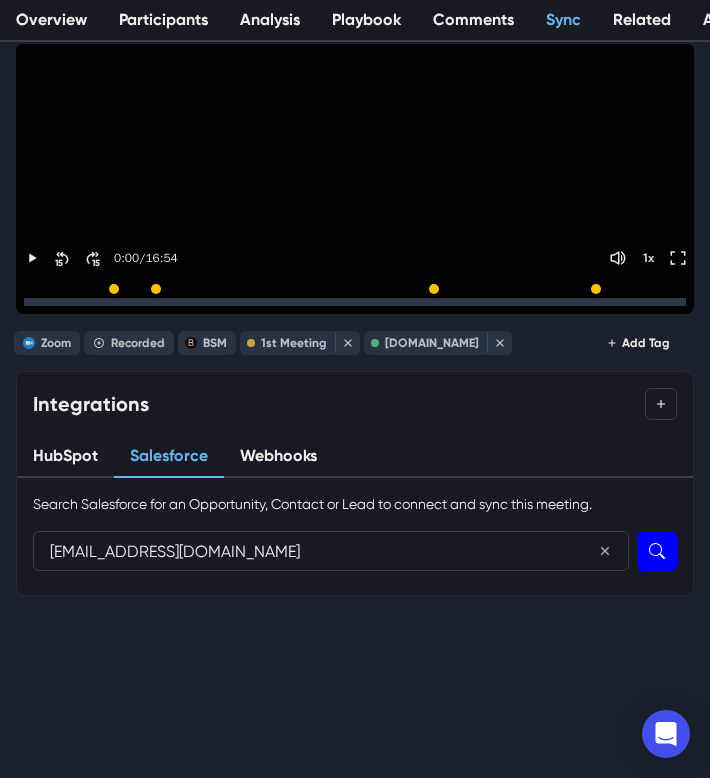 type on "brucecamerontech@gmail.com" 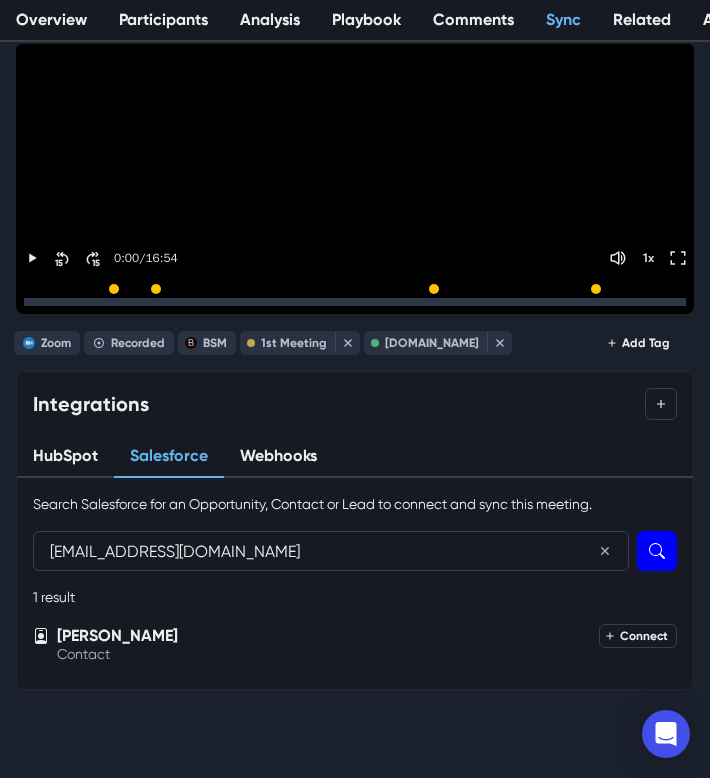 click on "Connect" at bounding box center (638, 636) 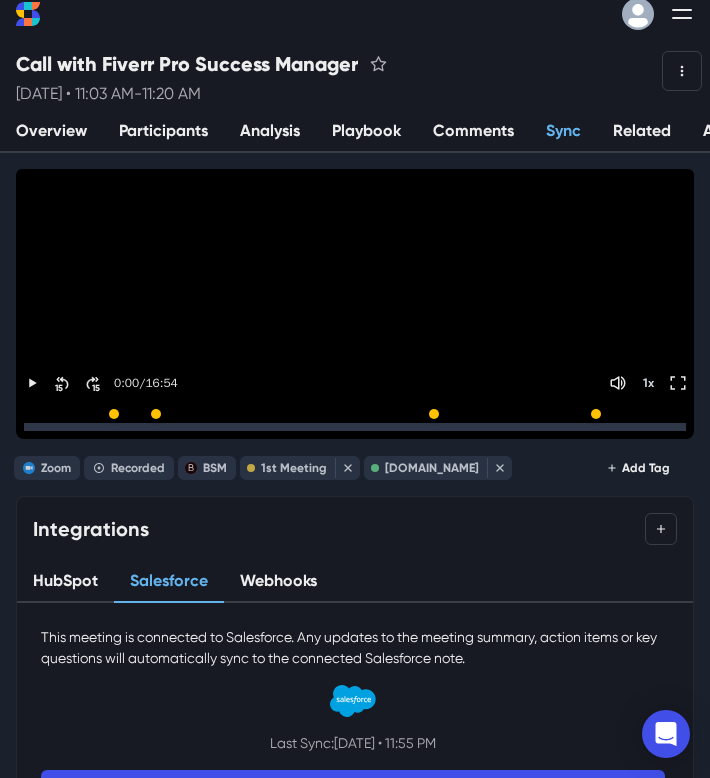 scroll, scrollTop: 0, scrollLeft: 0, axis: both 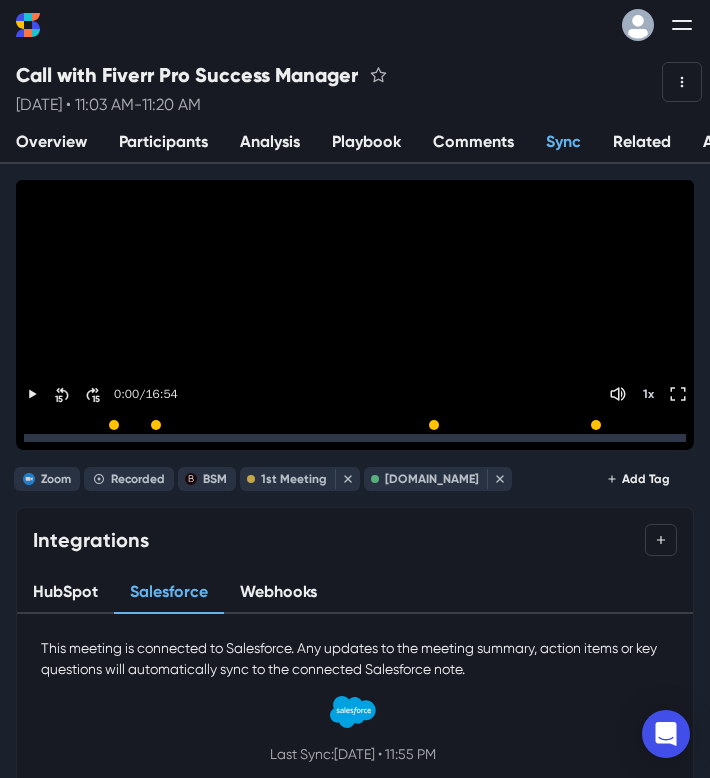 click at bounding box center [686, 25] 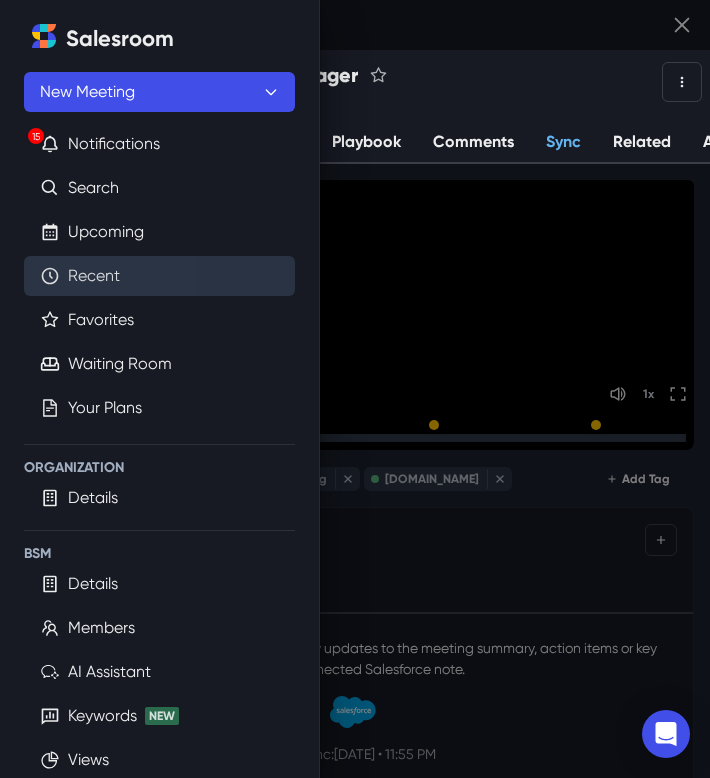 click on "Recent" at bounding box center [94, 276] 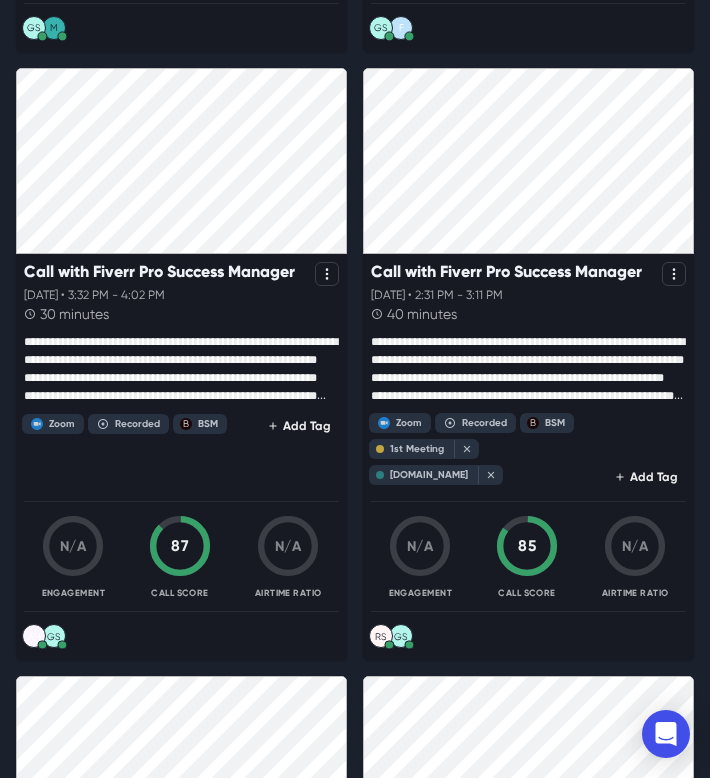 scroll, scrollTop: 729, scrollLeft: 0, axis: vertical 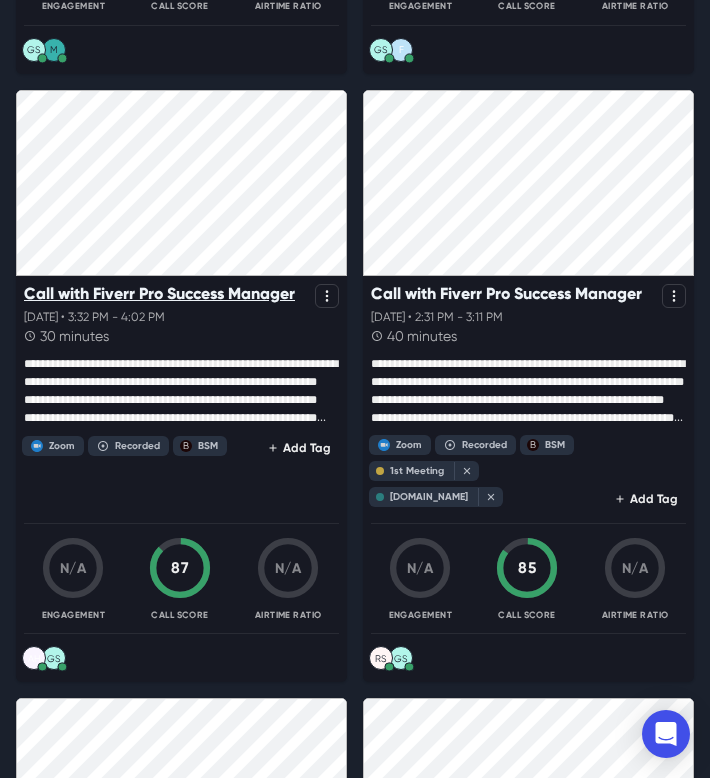 click on "Call with Fiverr Pro Success Manager" at bounding box center (159, 293) 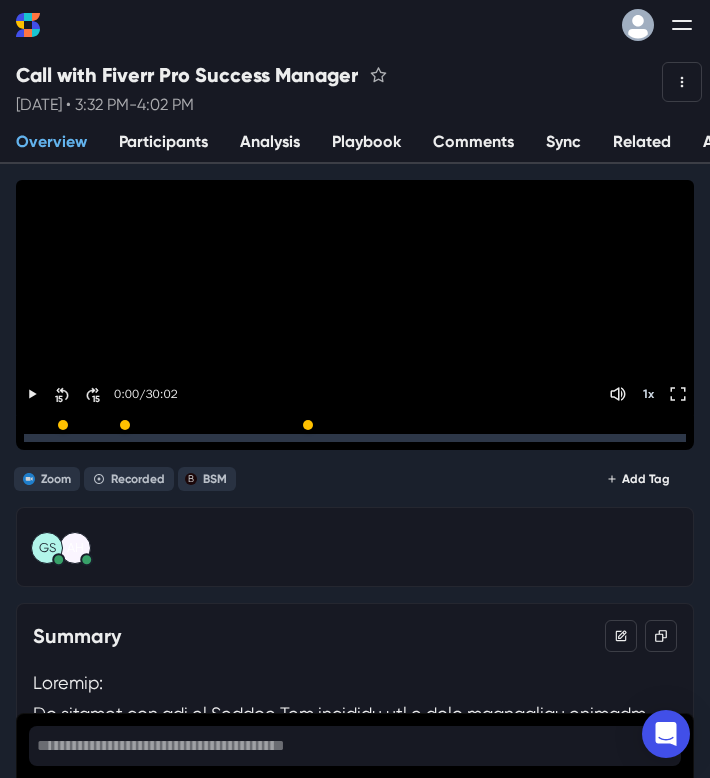 click on "Sync" at bounding box center [563, 143] 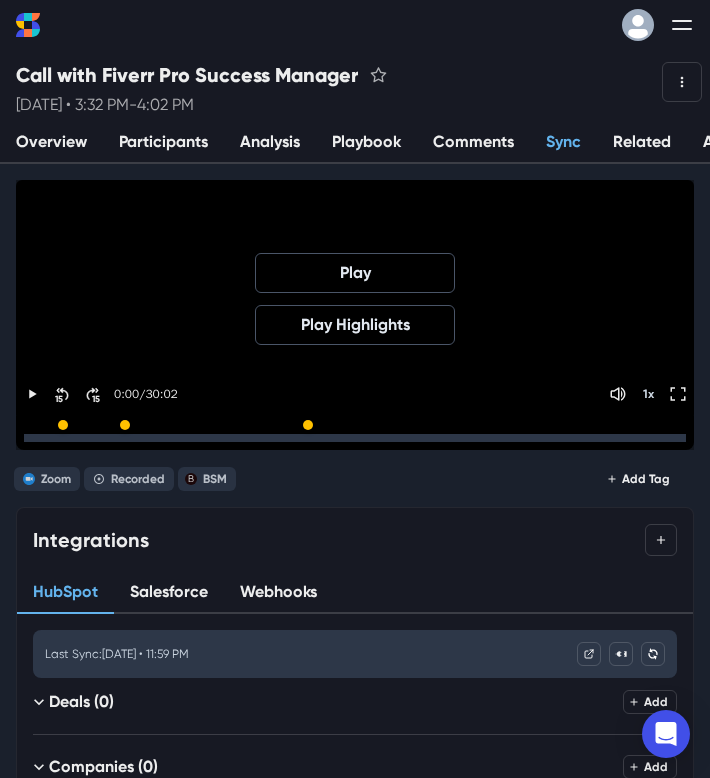 scroll, scrollTop: 341, scrollLeft: 0, axis: vertical 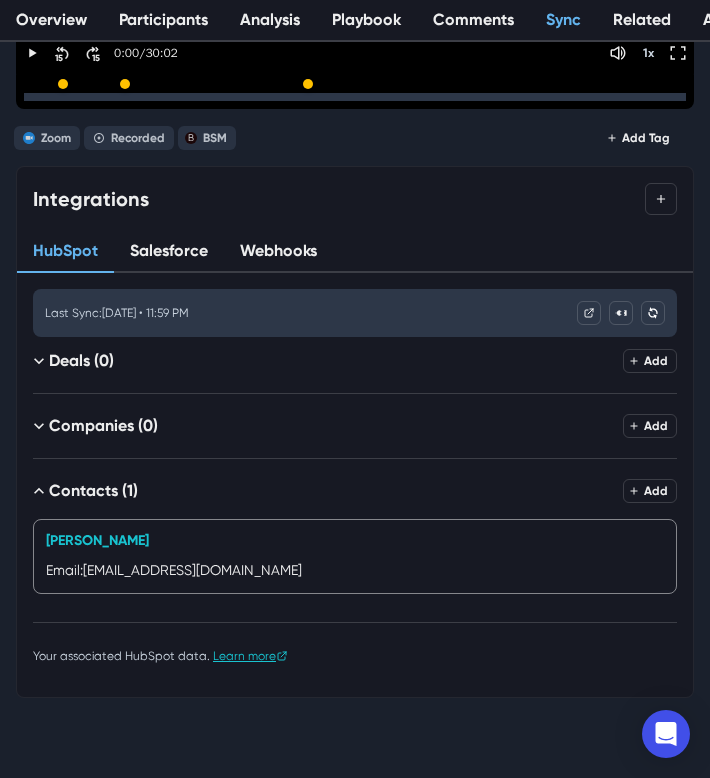 click on "Add" at bounding box center (650, 491) 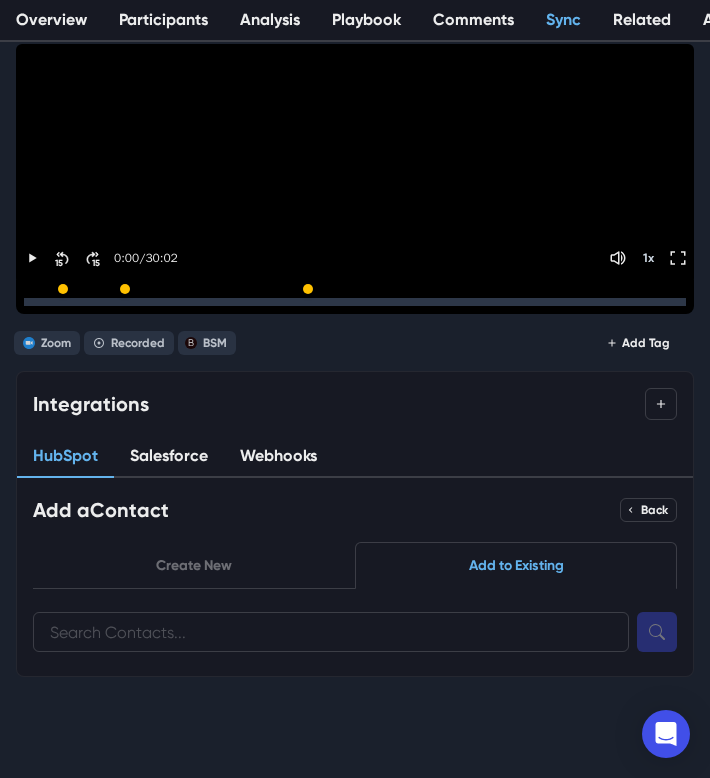 scroll, scrollTop: 136, scrollLeft: 0, axis: vertical 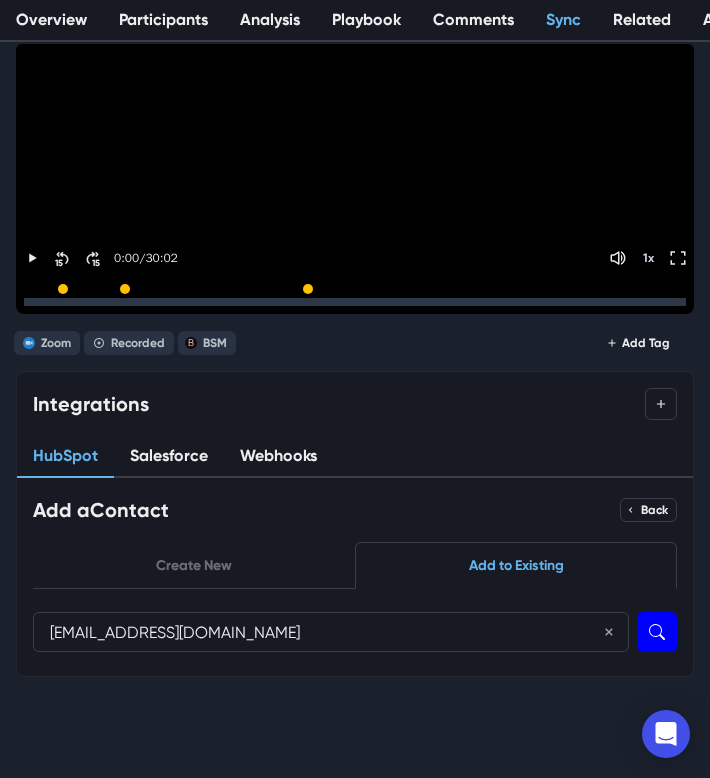 type on "ahagans@altrupay.com" 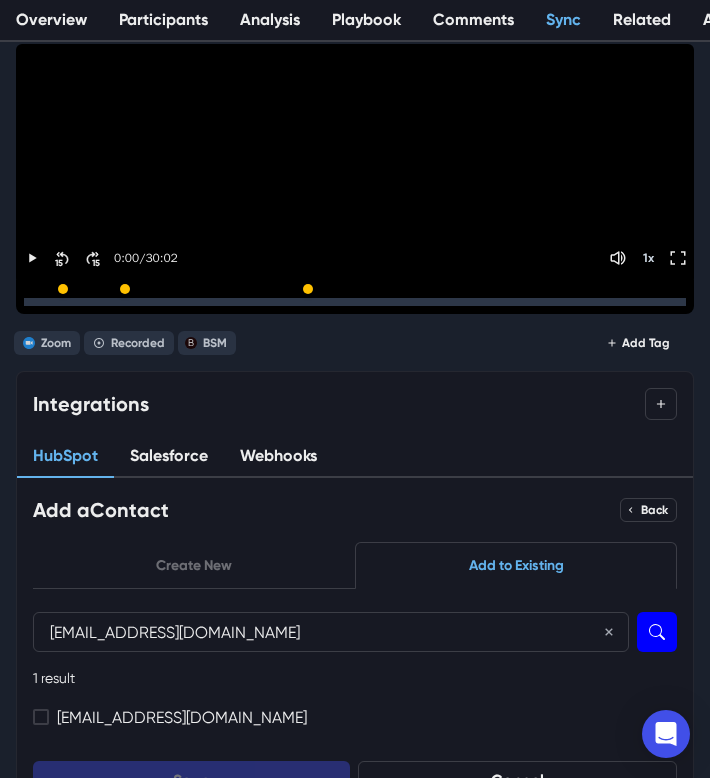 scroll, scrollTop: 264, scrollLeft: 0, axis: vertical 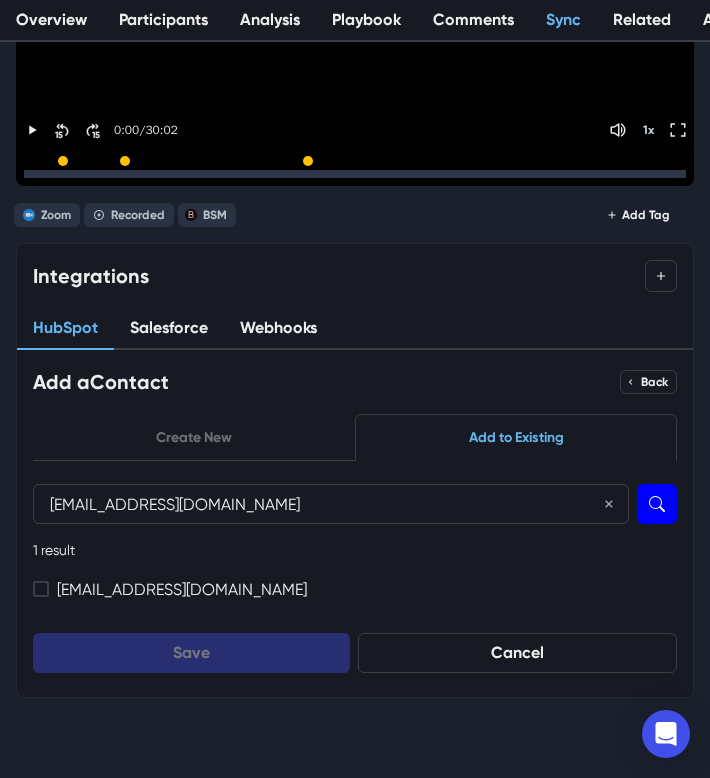 click on "ahagans@altrupay.com" at bounding box center (355, 593) 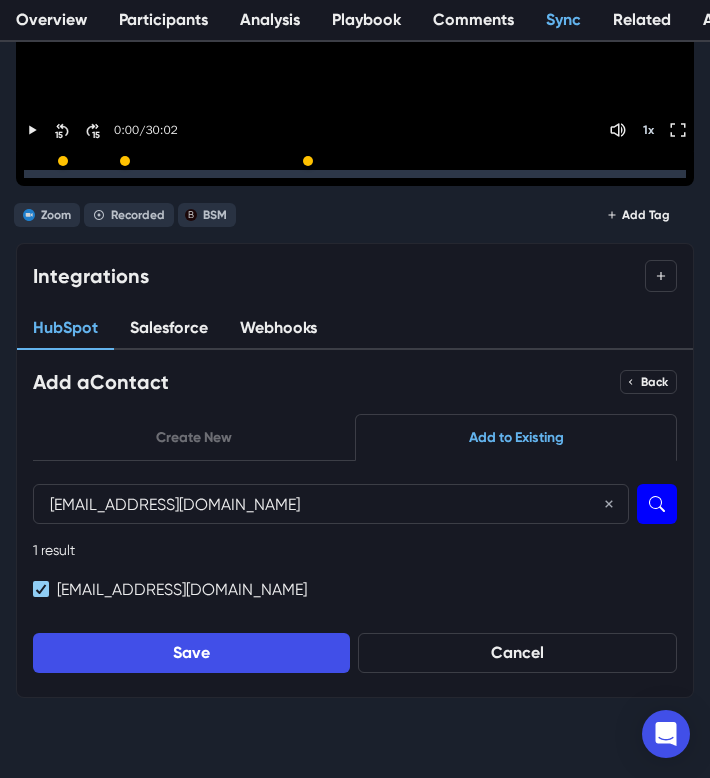 click on "1 result Deals ahagans@altrupay.com Save Cancel" at bounding box center [355, 606] 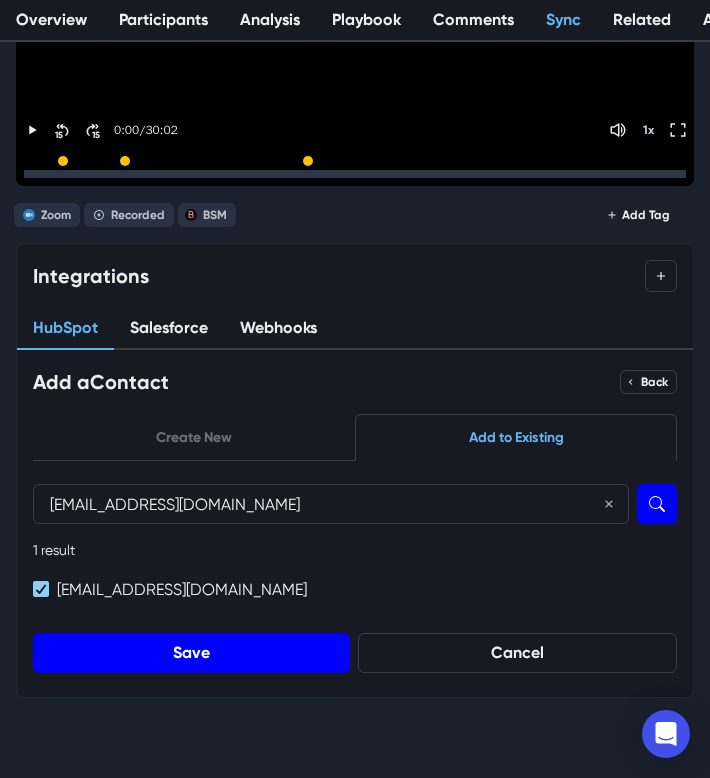 click on "Save" at bounding box center [191, 653] 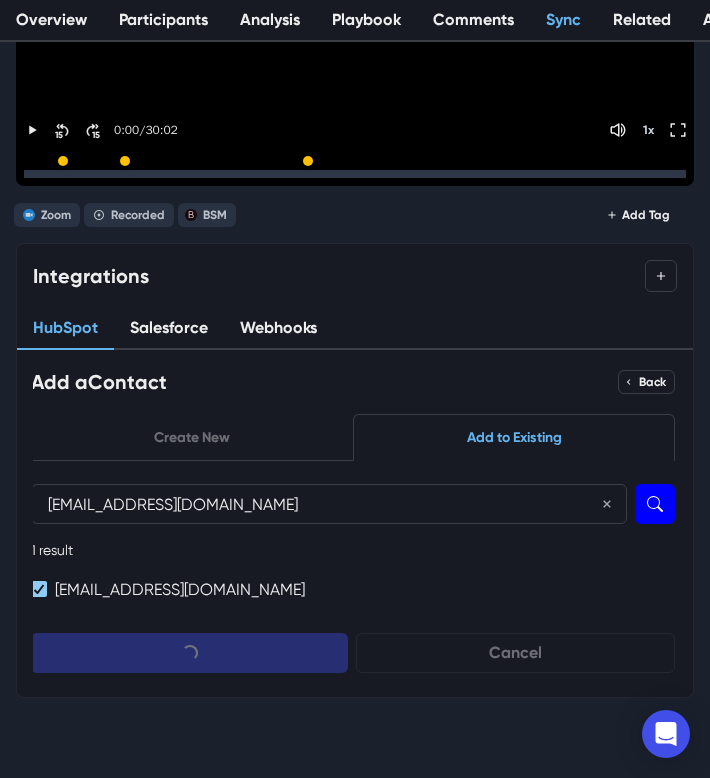 scroll, scrollTop: 0, scrollLeft: 0, axis: both 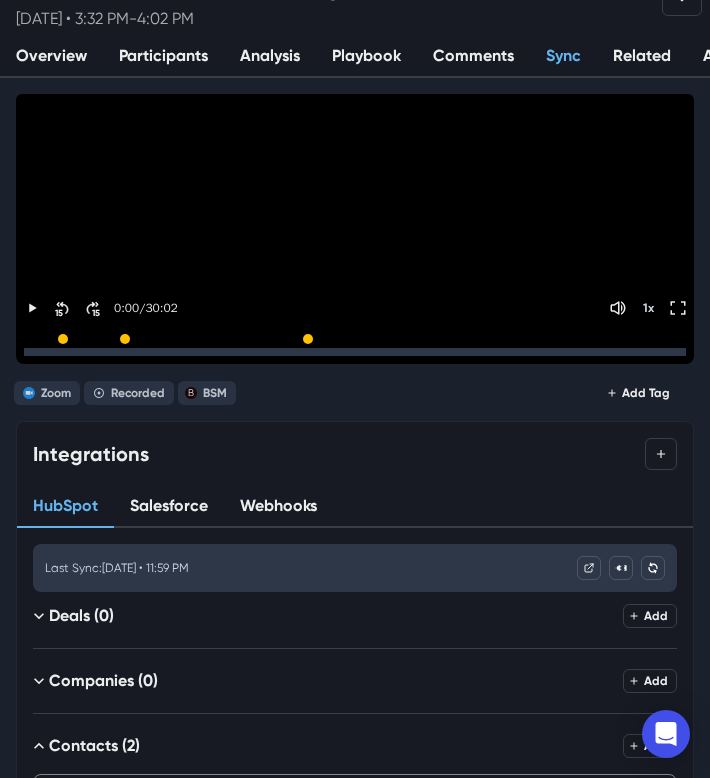 click on "Salesforce" at bounding box center [169, 507] 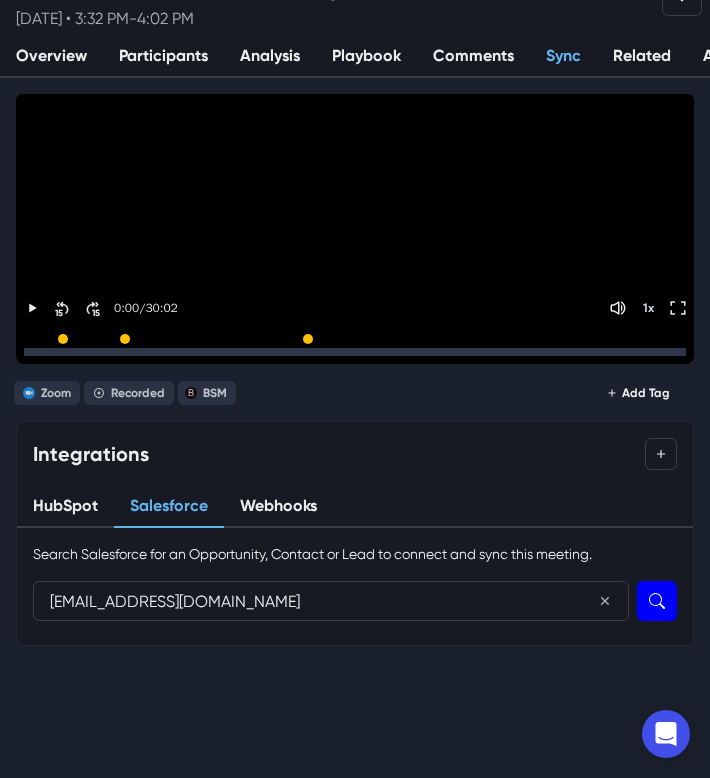type on "ahagans@altrupay.com" 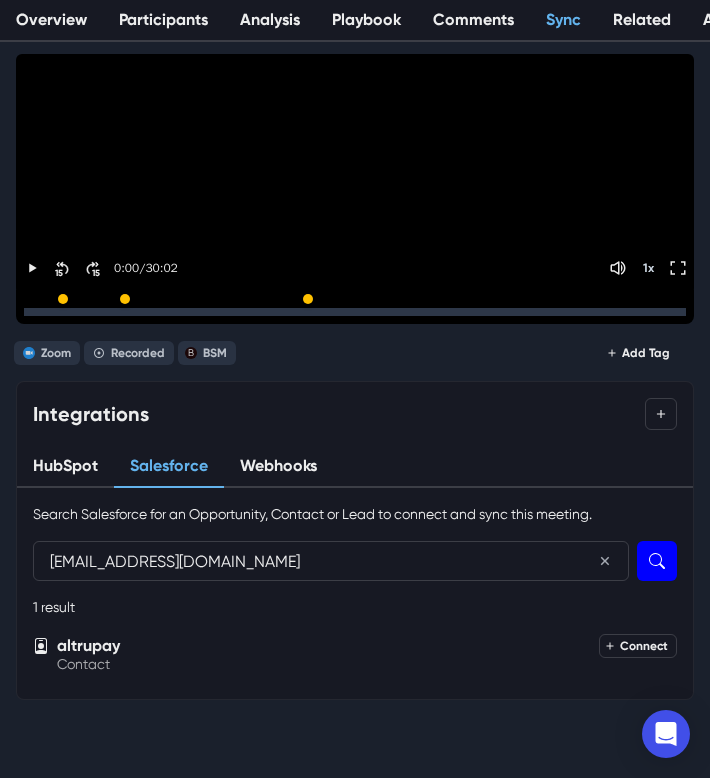 scroll, scrollTop: 136, scrollLeft: 0, axis: vertical 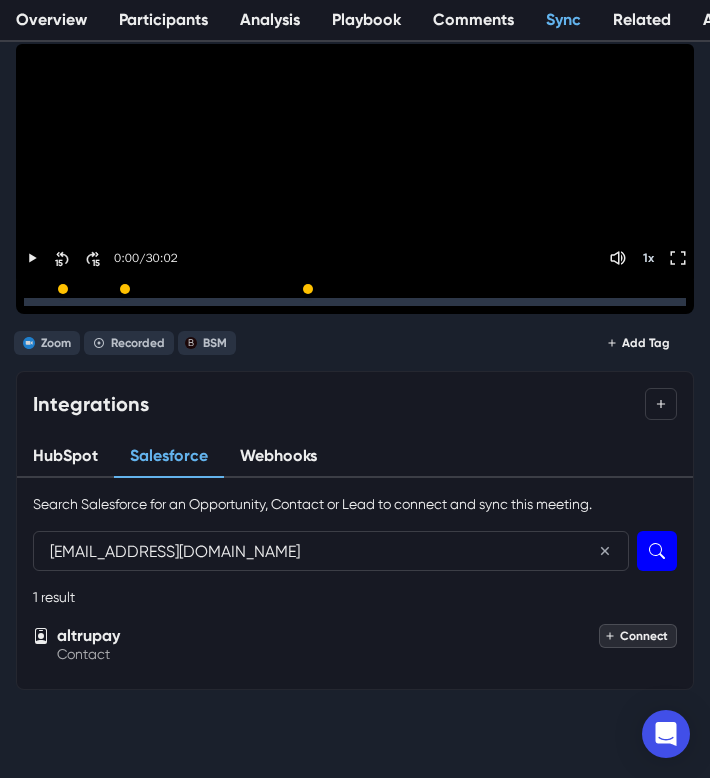 click on "Connect" at bounding box center (638, 636) 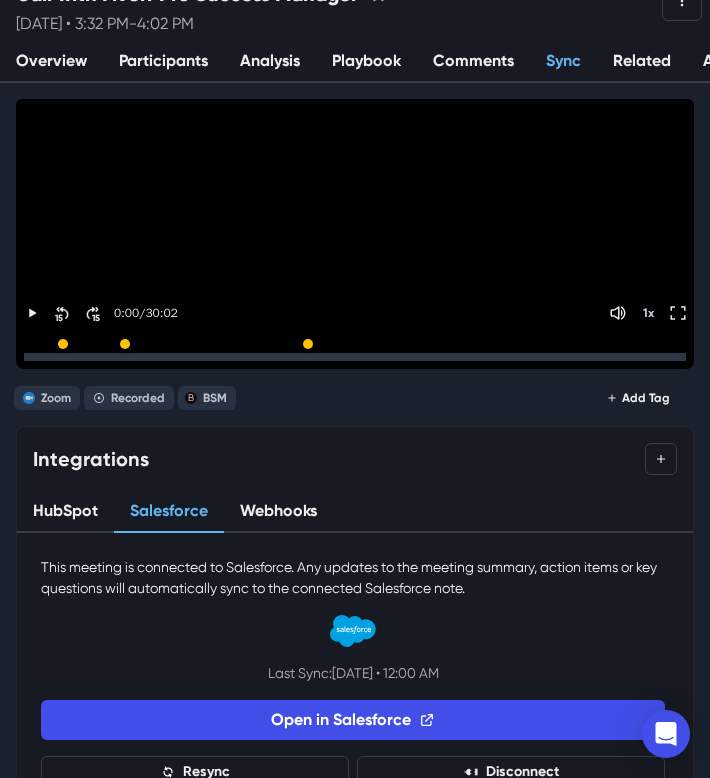 scroll, scrollTop: 0, scrollLeft: 0, axis: both 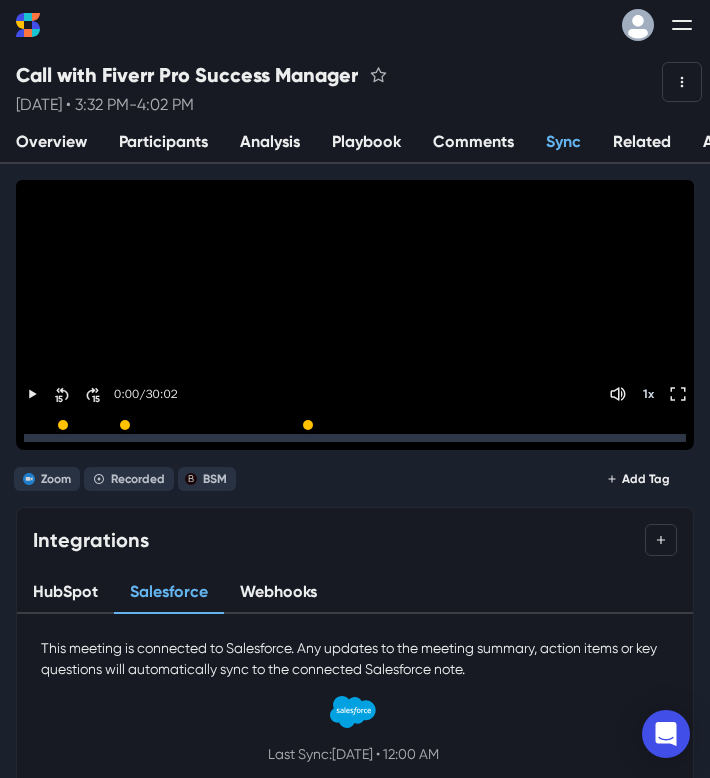 click at bounding box center (686, 25) 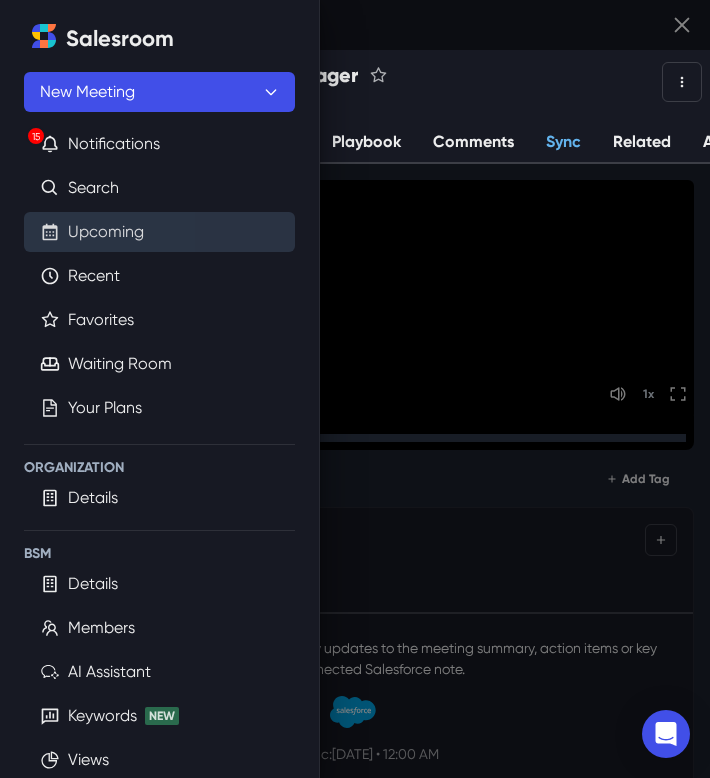 drag, startPoint x: 167, startPoint y: 283, endPoint x: 244, endPoint y: 250, distance: 83.773506 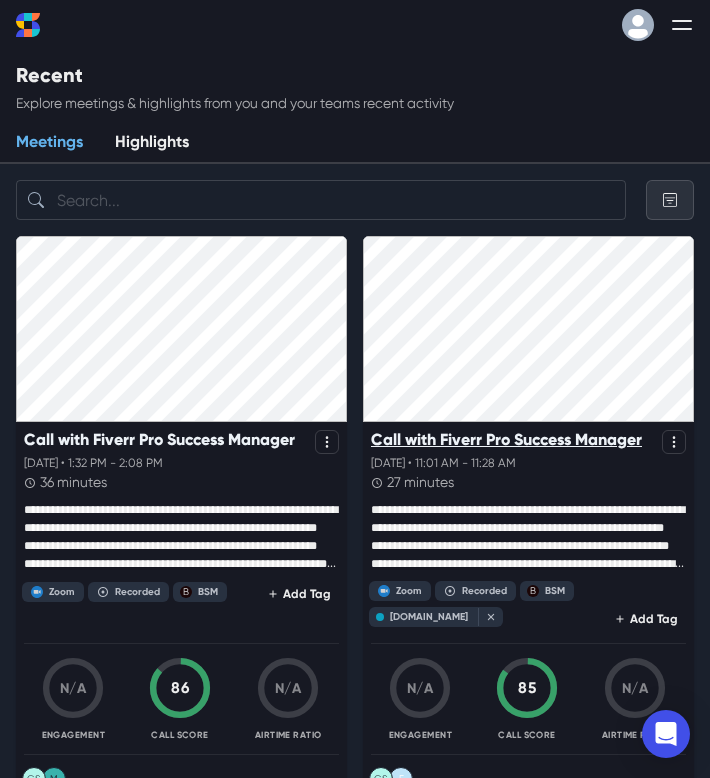 click on "Call with Fiverr Pro Success Manager" at bounding box center (506, 439) 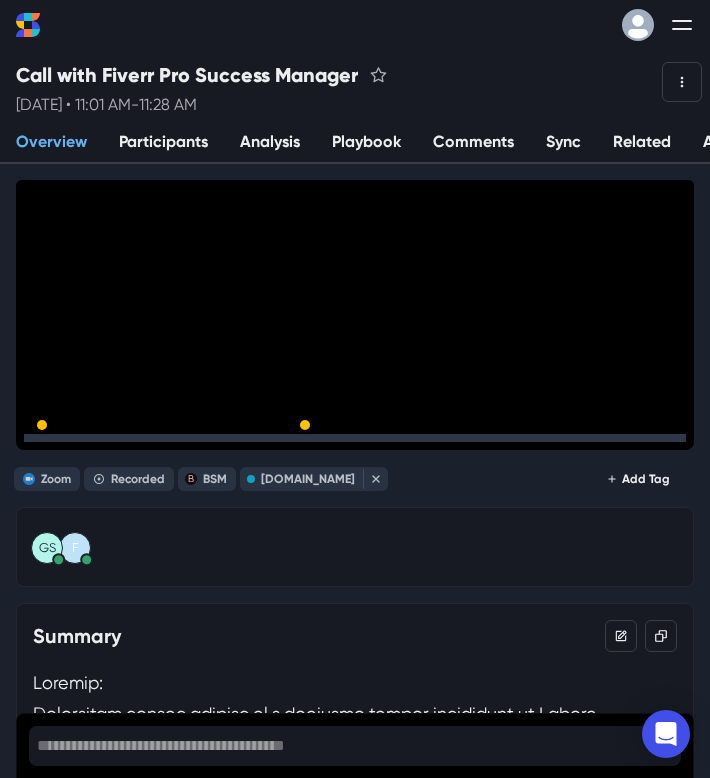 scroll, scrollTop: 8, scrollLeft: 0, axis: vertical 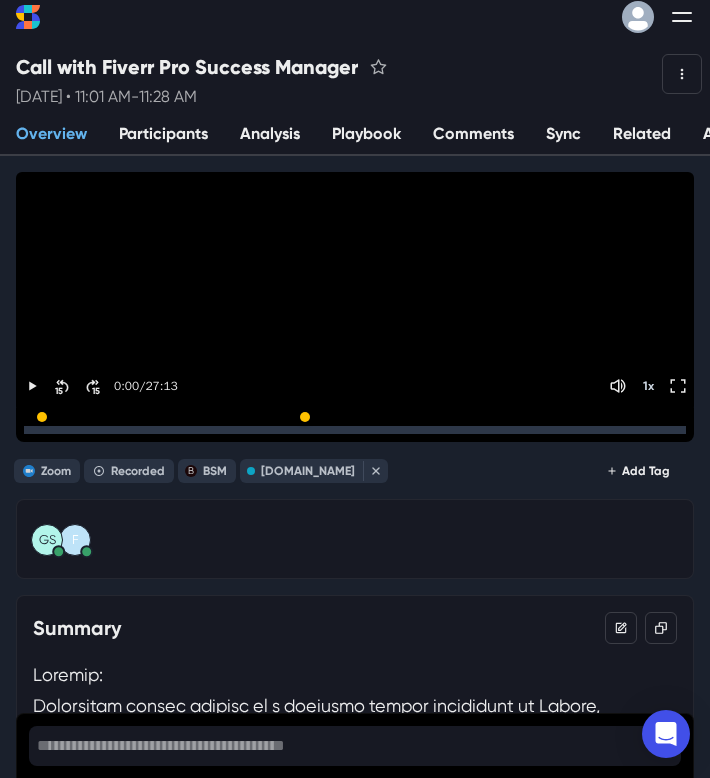 click on "Sync" at bounding box center (563, 135) 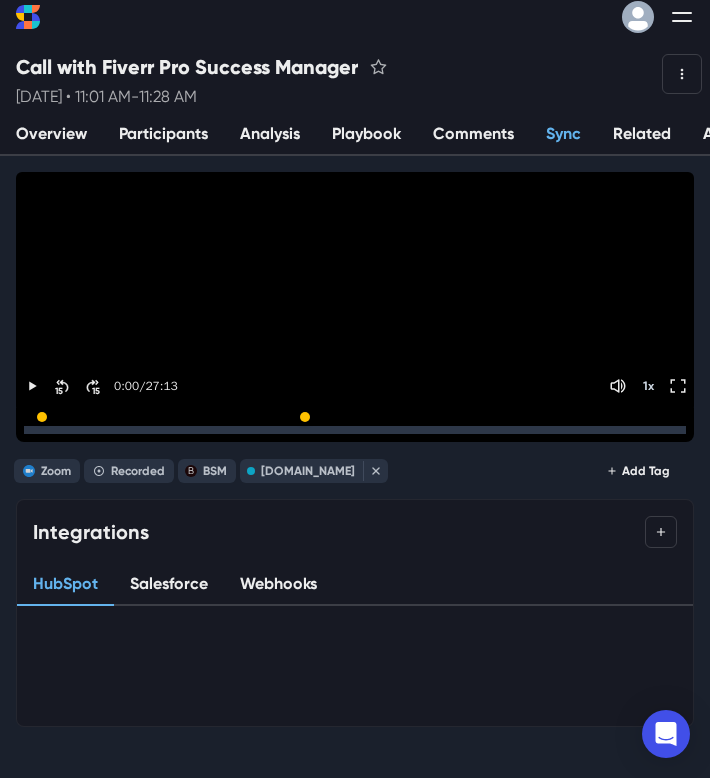scroll, scrollTop: 0, scrollLeft: 0, axis: both 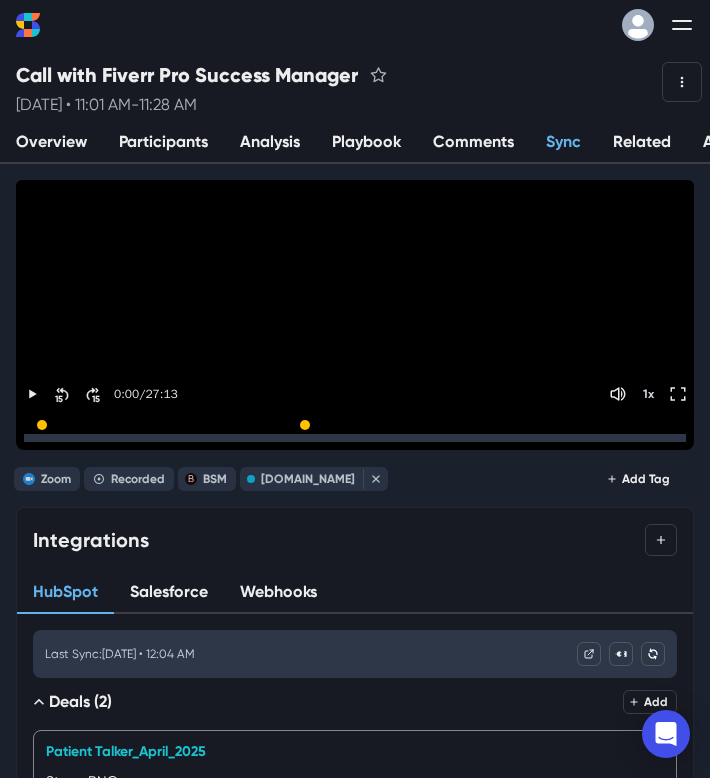 click on "Salesforce" at bounding box center (169, 593) 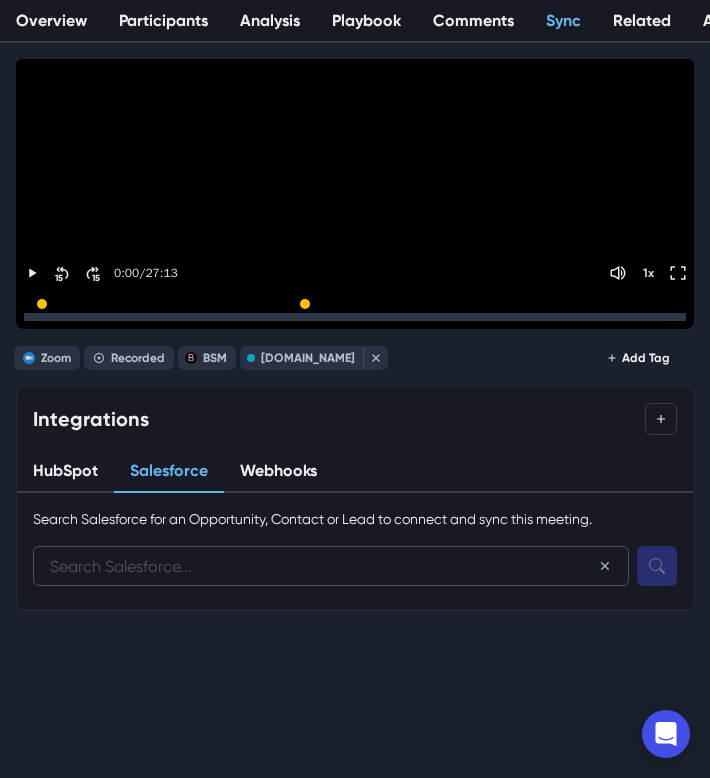 scroll, scrollTop: 136, scrollLeft: 0, axis: vertical 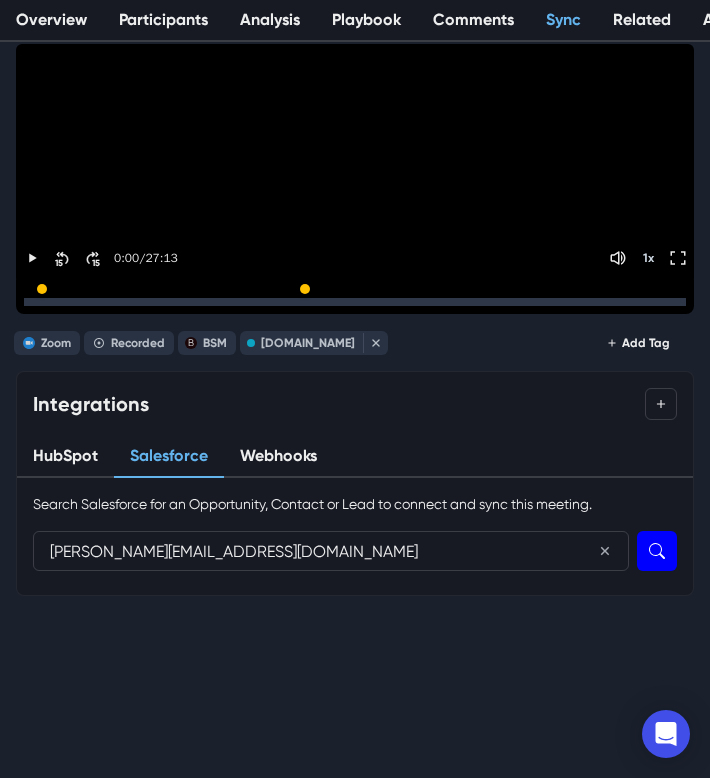 type on "fred@patienttalker.com" 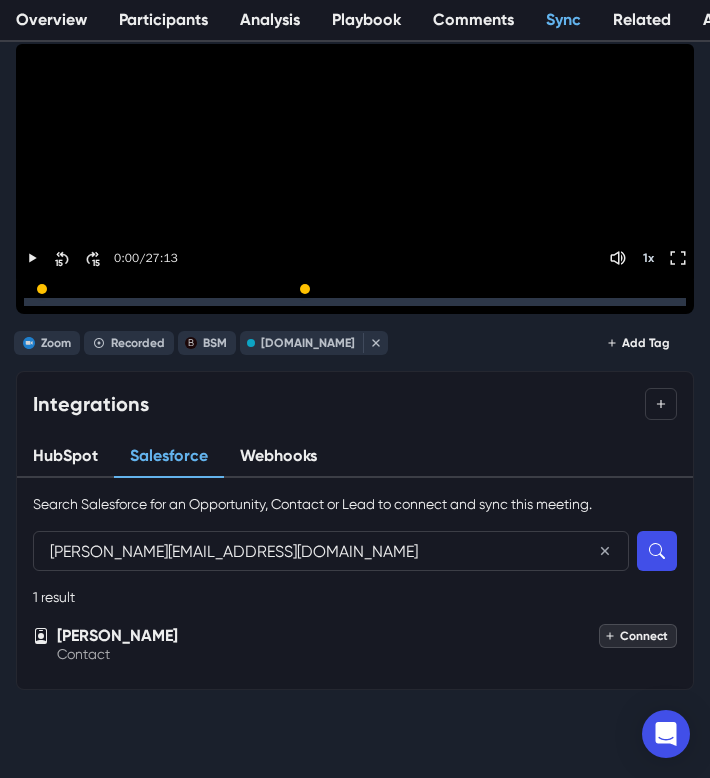 click on "Connect" at bounding box center (638, 636) 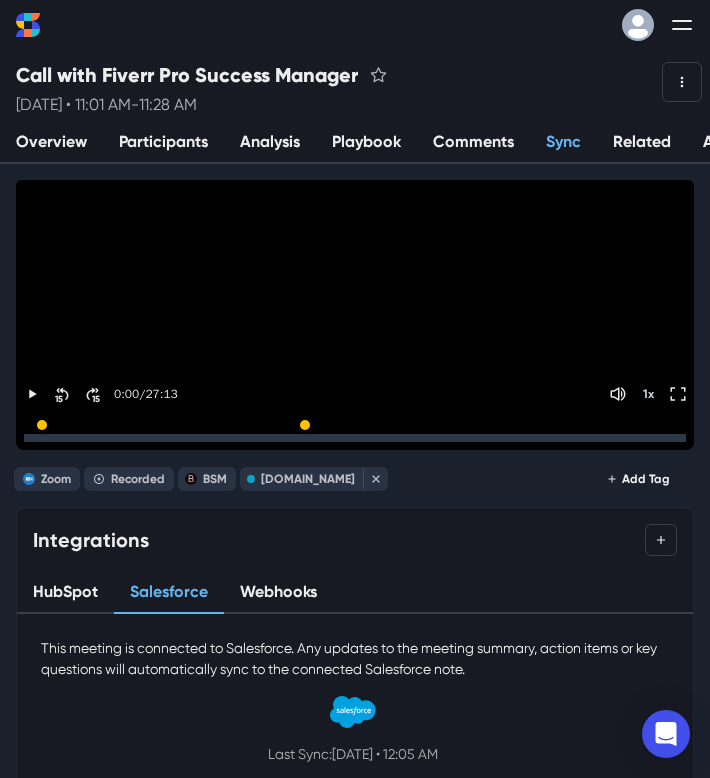 scroll, scrollTop: 10, scrollLeft: 0, axis: vertical 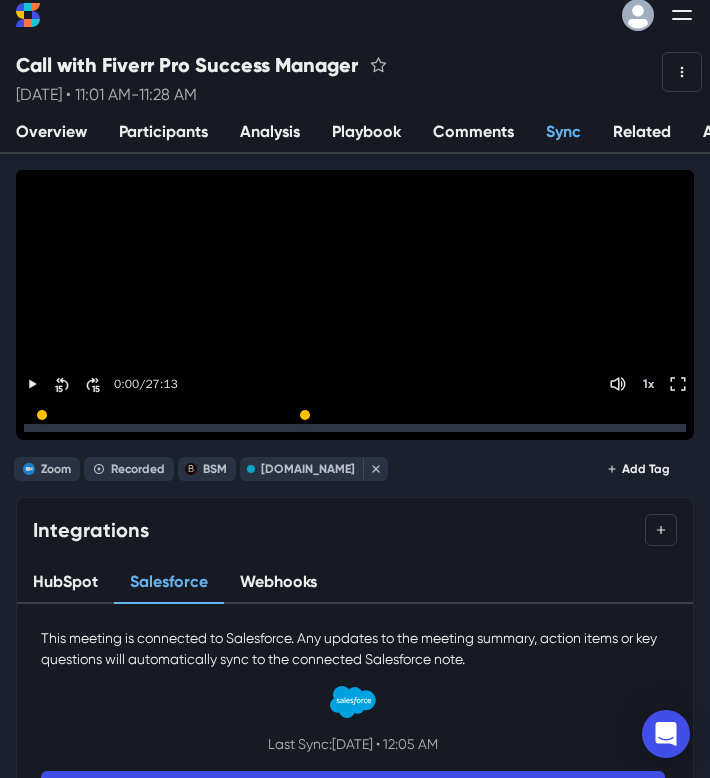 click at bounding box center [686, 15] 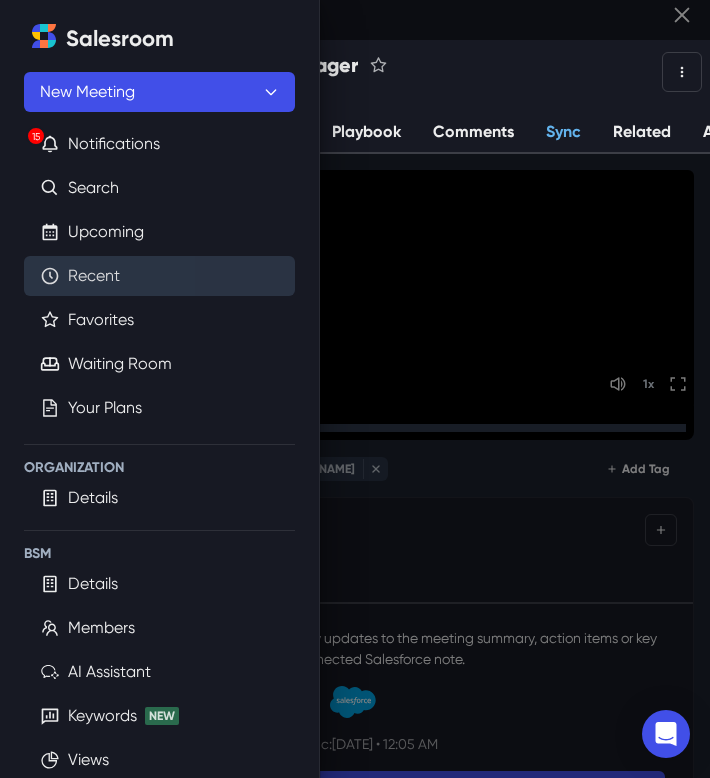 click on "Recent" at bounding box center (94, 276) 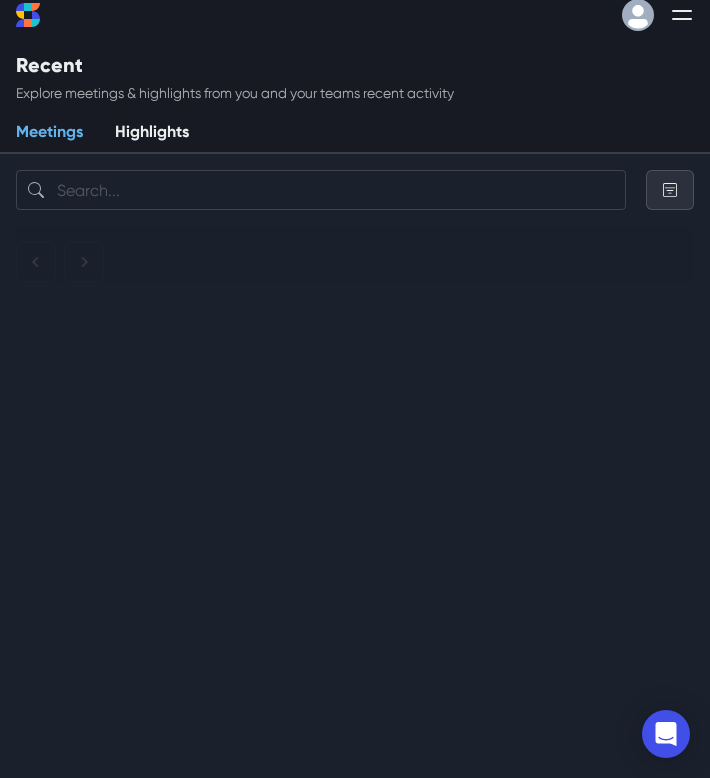 scroll, scrollTop: 0, scrollLeft: 0, axis: both 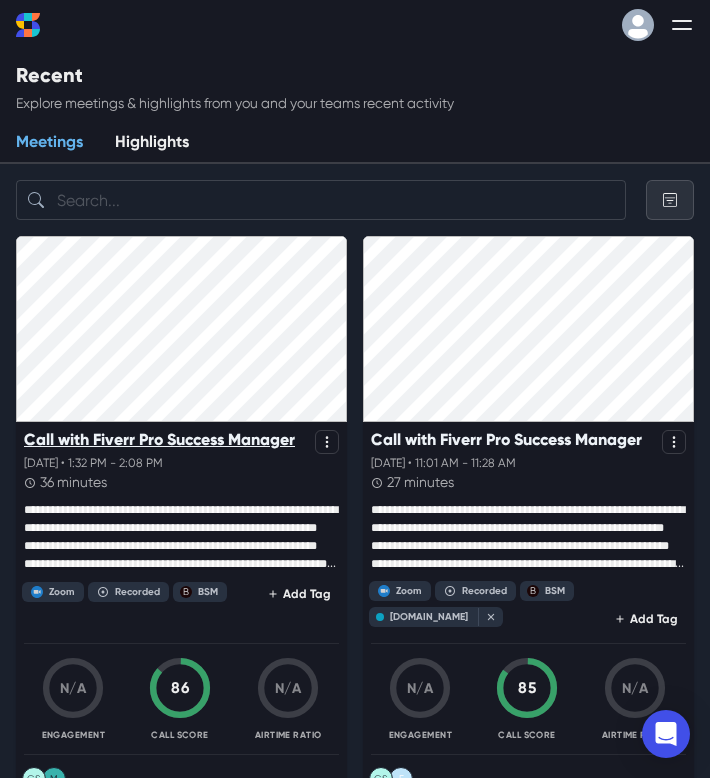 click on "Call with Fiverr Pro Success Manager" at bounding box center (159, 439) 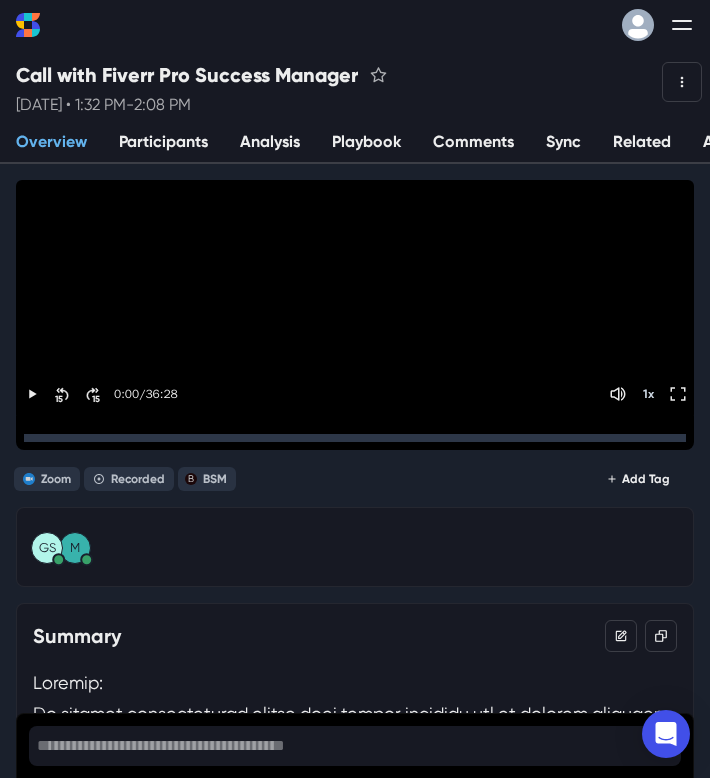click on "Sync" at bounding box center (563, 143) 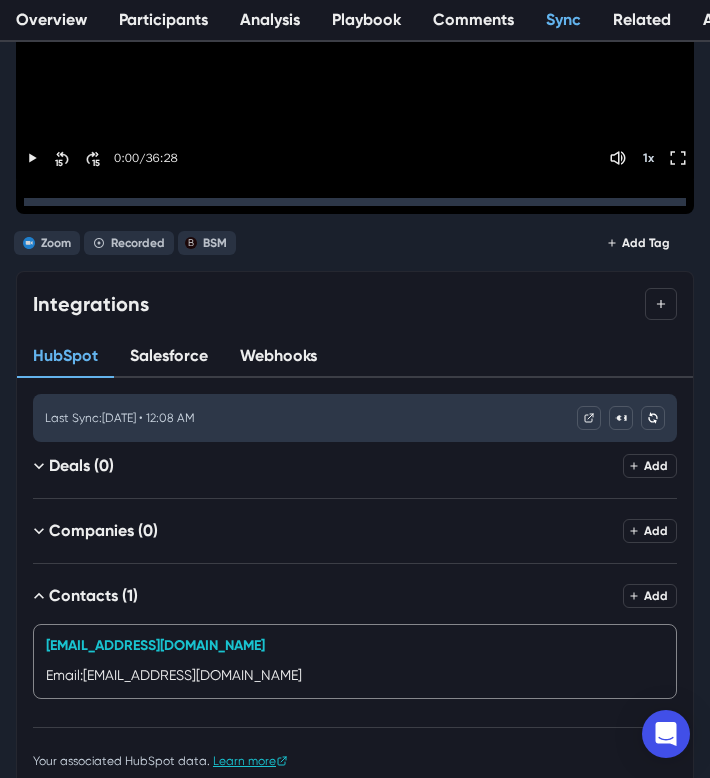 scroll, scrollTop: 341, scrollLeft: 0, axis: vertical 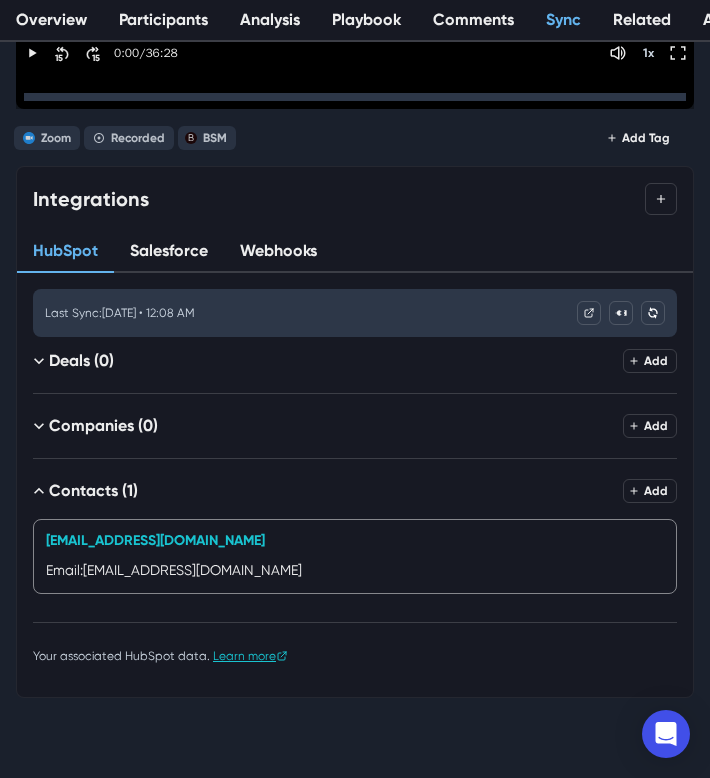 click on "**********" at bounding box center (355, 300) 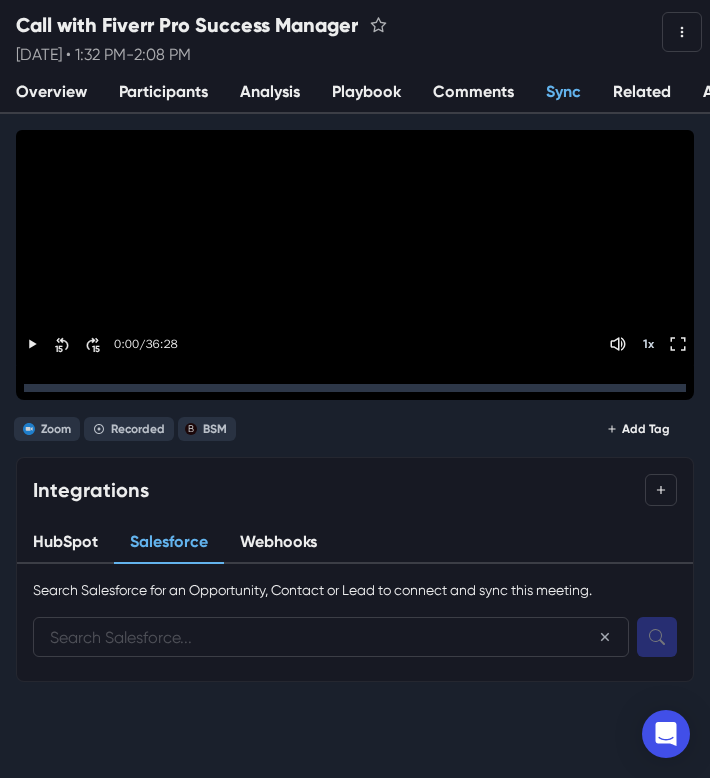 type on "https://app-eu1.hubspot.com/contacts/27087407/record/0-1/186580826329" 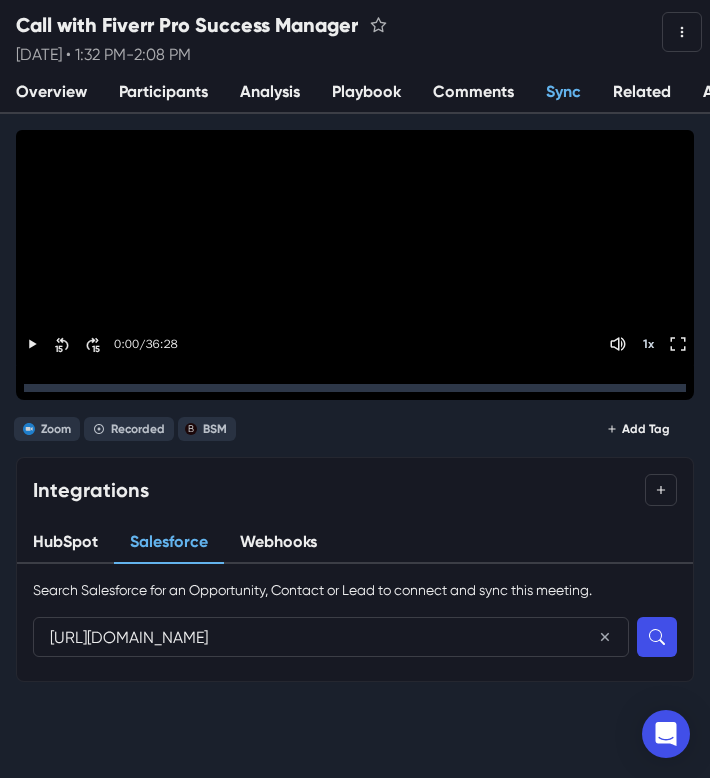 scroll, scrollTop: 0, scrollLeft: 21, axis: horizontal 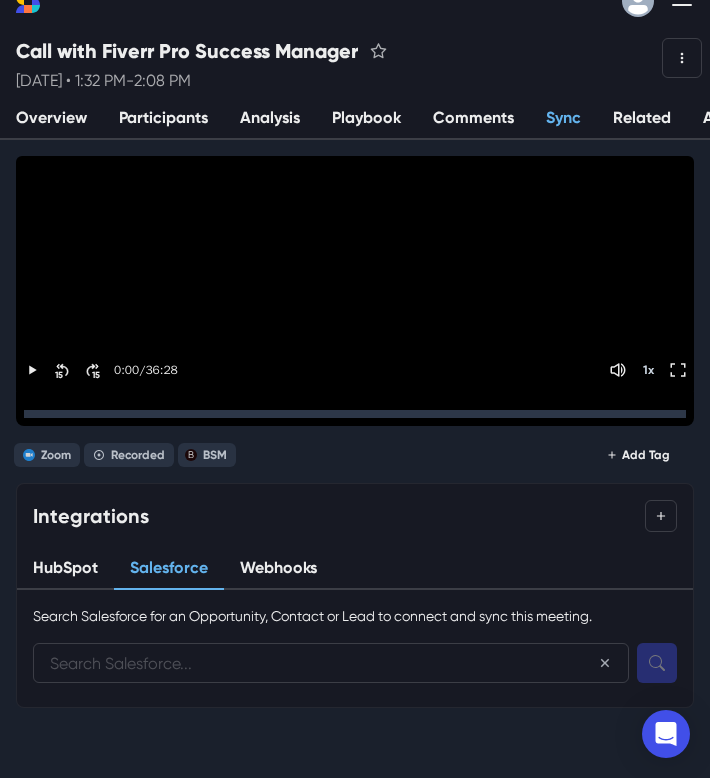 paste on "michellemueller1@yahoo.com" 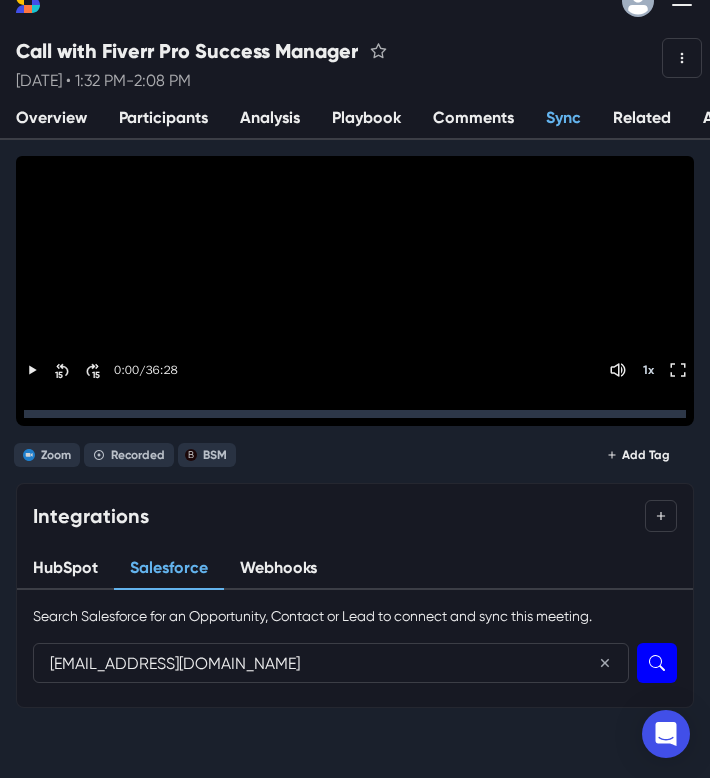 type on "michellemueller1@yahoo.com" 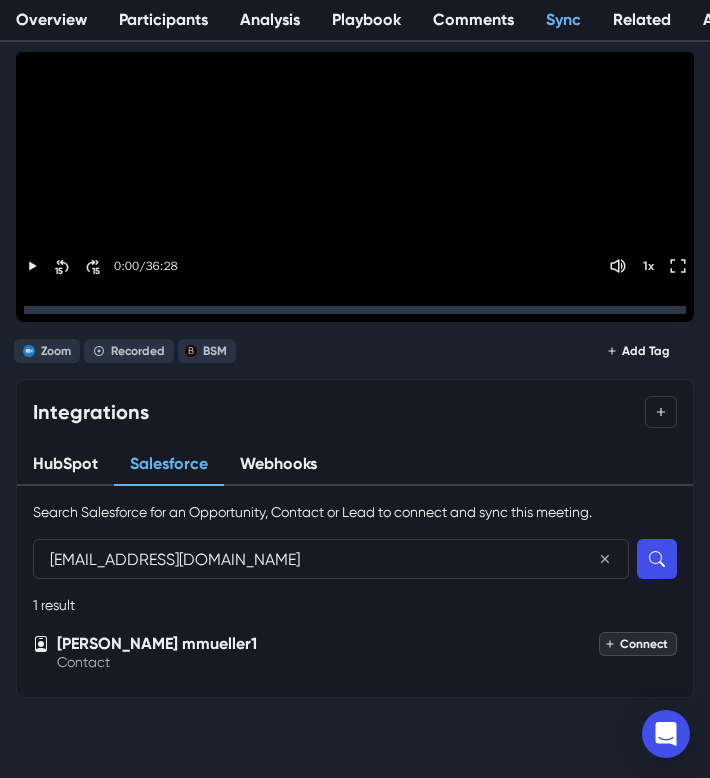 click on "Connect" at bounding box center [638, 644] 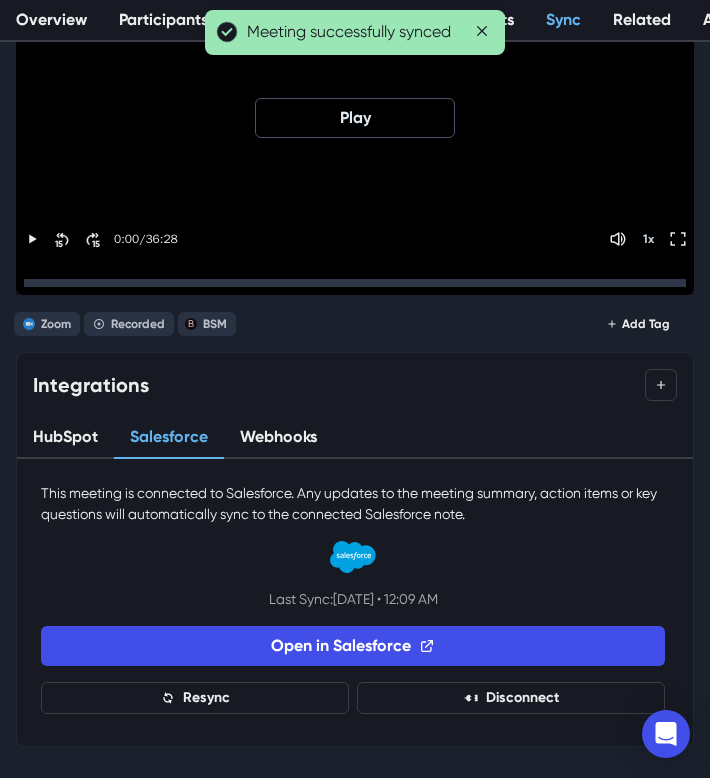 scroll, scrollTop: 171, scrollLeft: 0, axis: vertical 